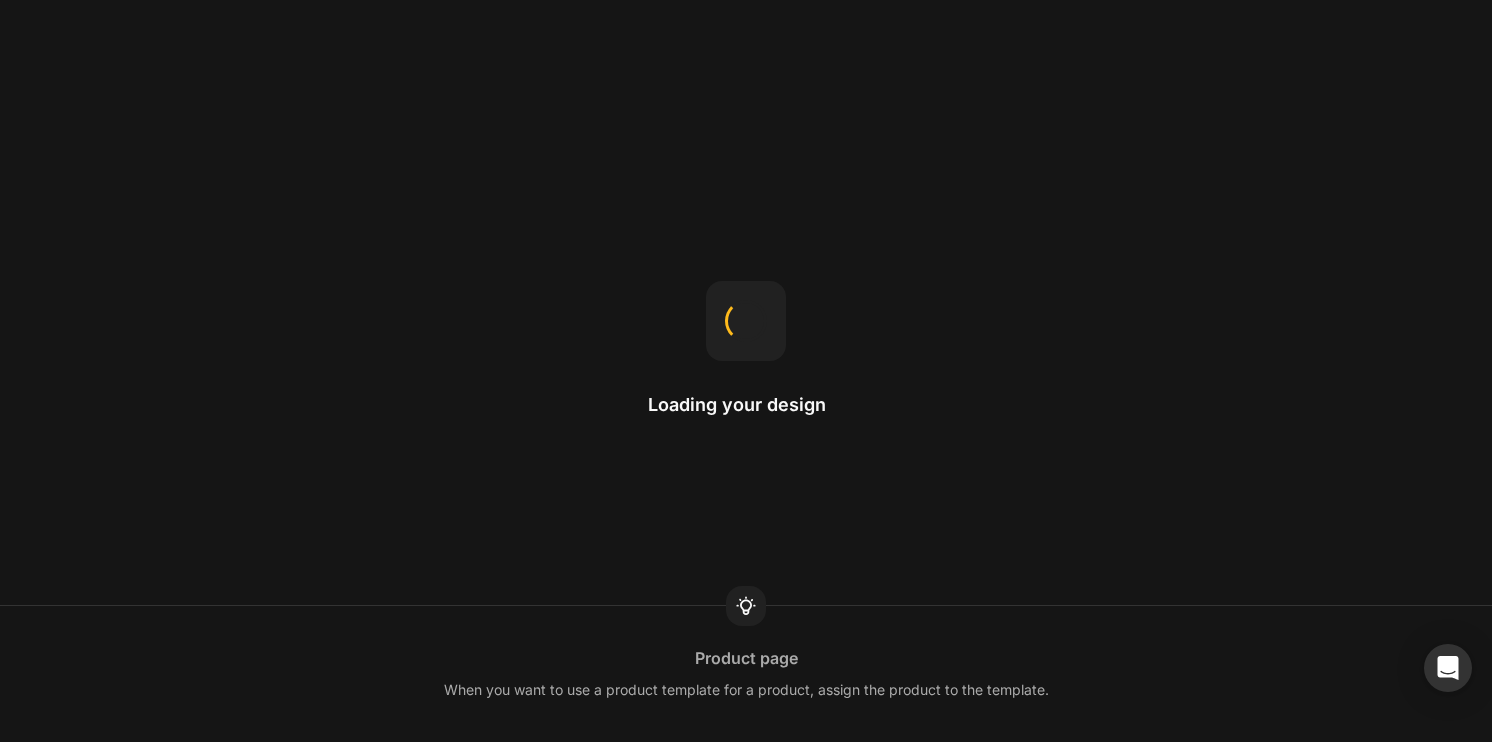 scroll, scrollTop: 0, scrollLeft: 0, axis: both 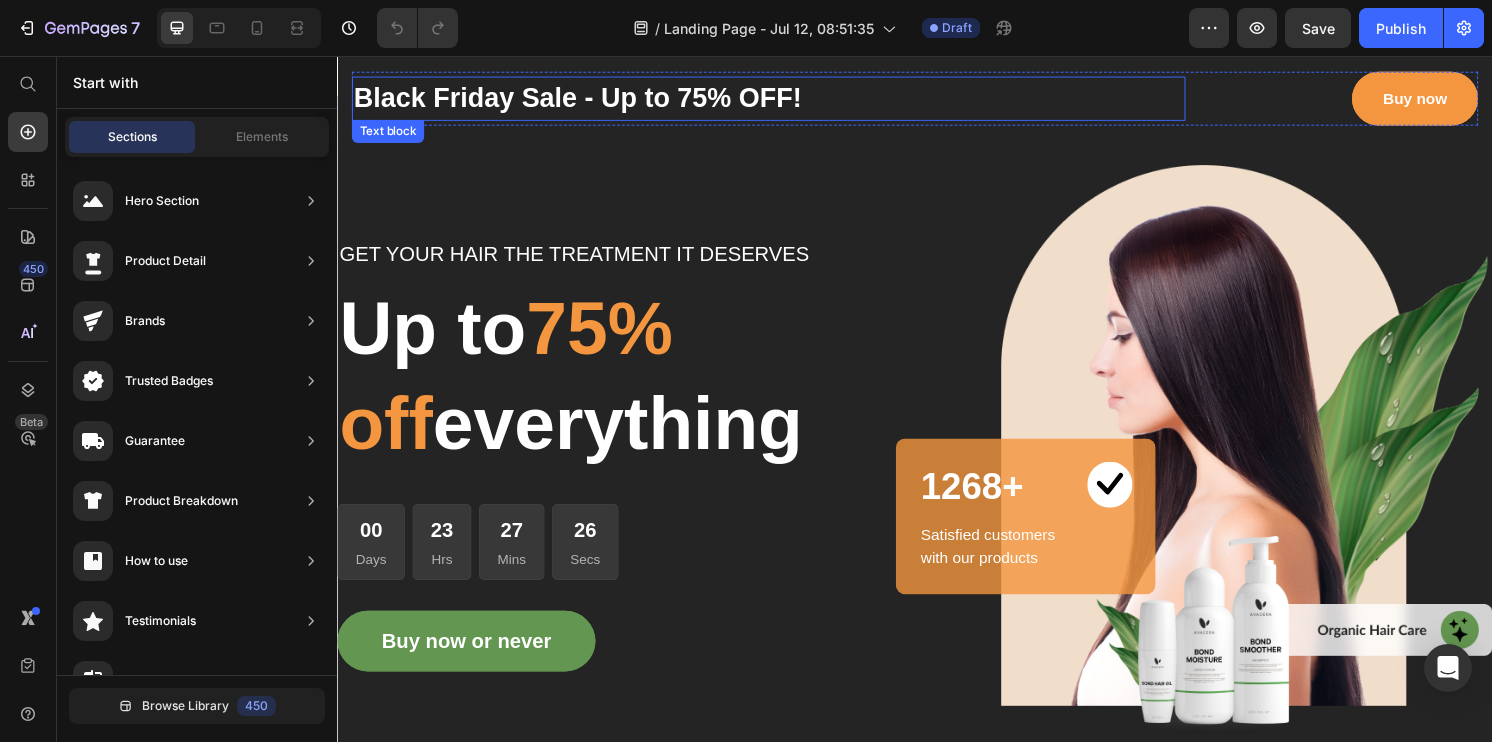 click on "Black Friday Sale - Up to 75% OFF!" at bounding box center (785, 100) 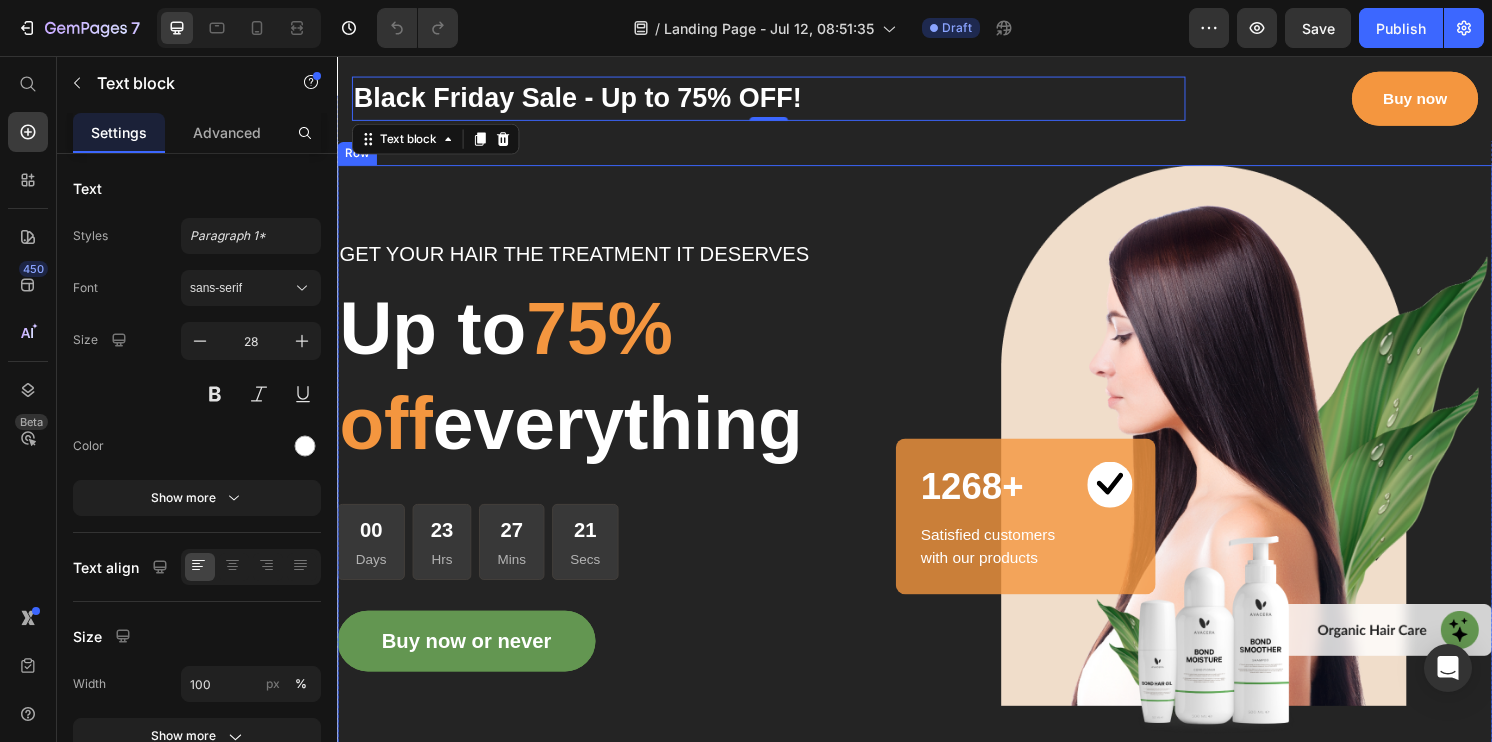 click on "GET YOUR HAIR THE TREATMENT IT DESERVES Text block Up to  75% off  everything Heading 00 Days 23 Hrs 27 Mins 21 Secs CountDown Timer Buy now or never Button" at bounding box center (637, 470) 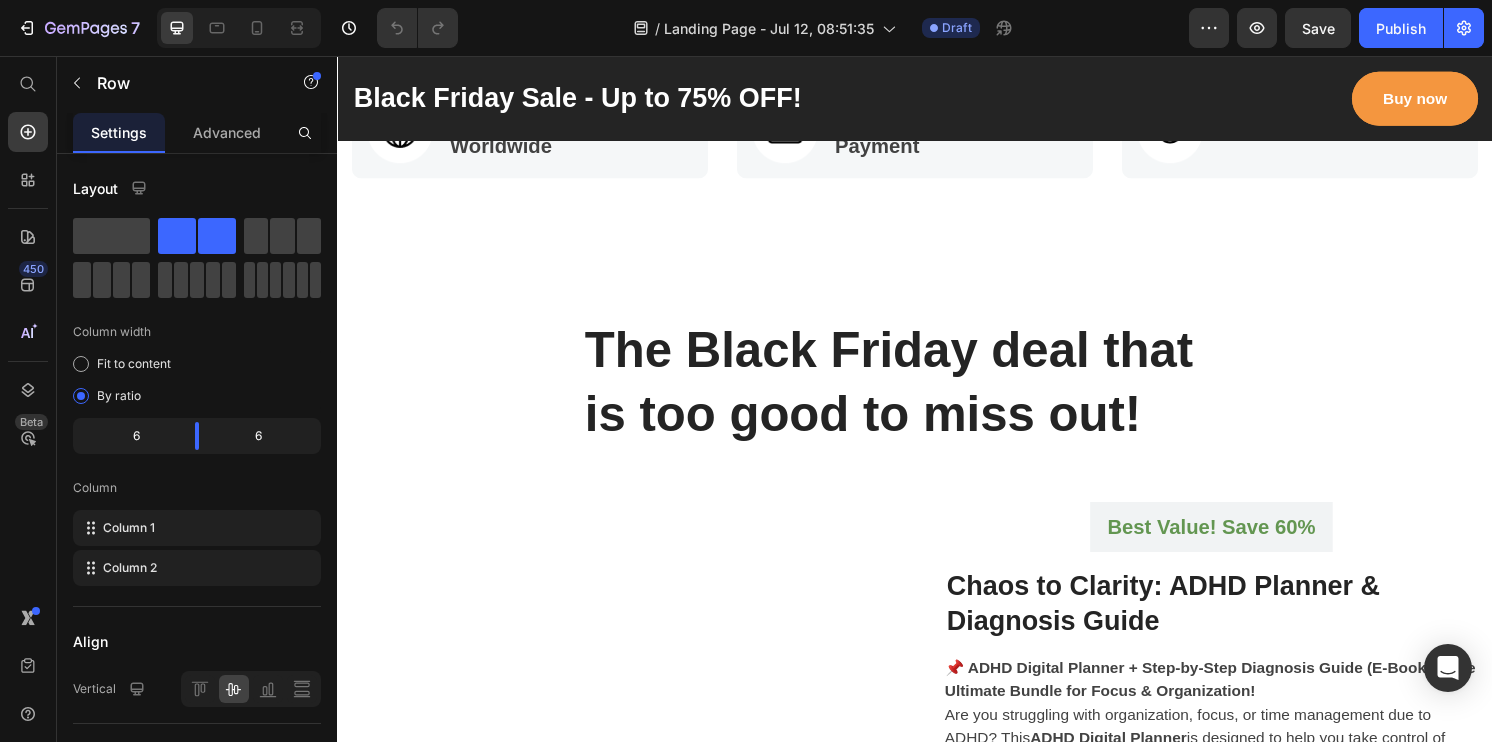 scroll, scrollTop: 983, scrollLeft: 0, axis: vertical 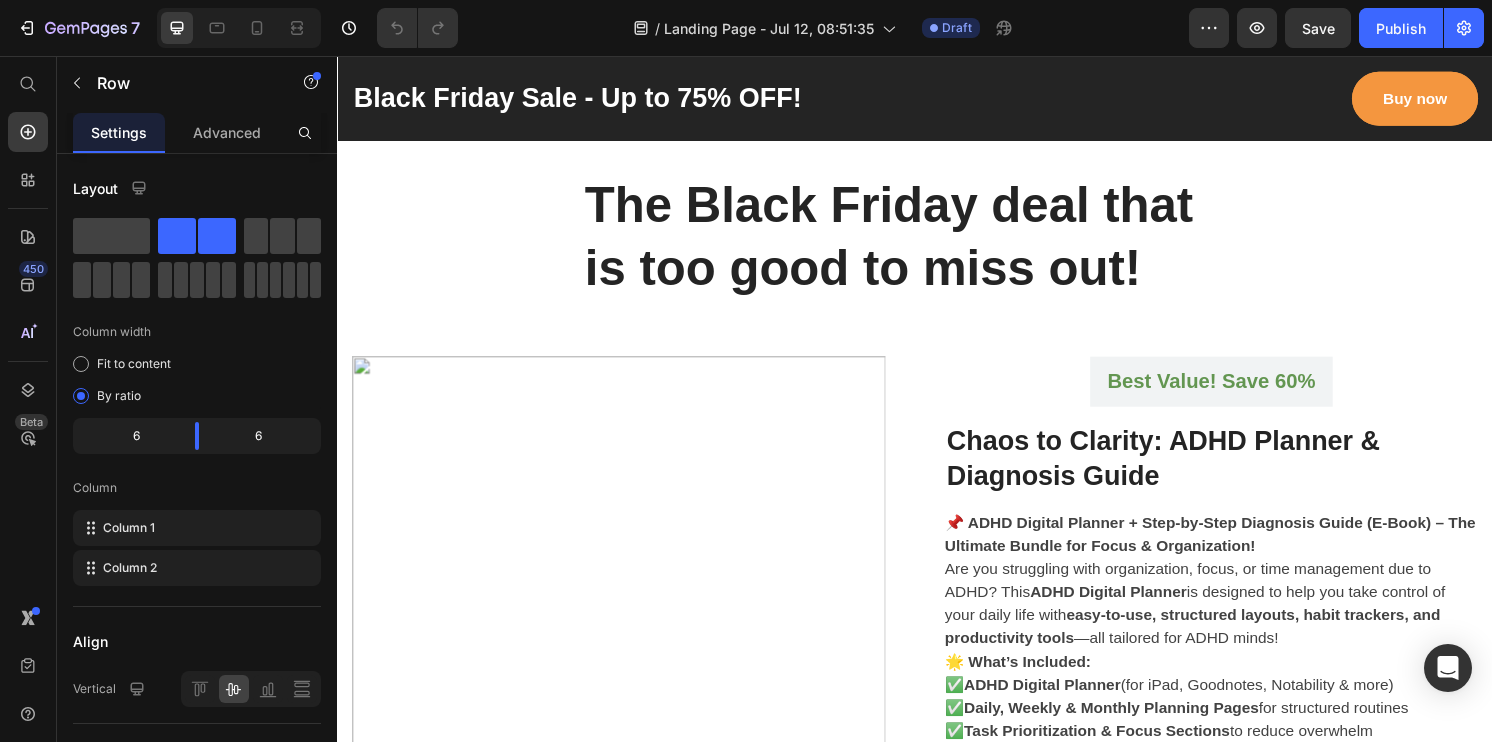 click on "The Black Friday deal that is too good to miss out!" at bounding box center (937, 244) 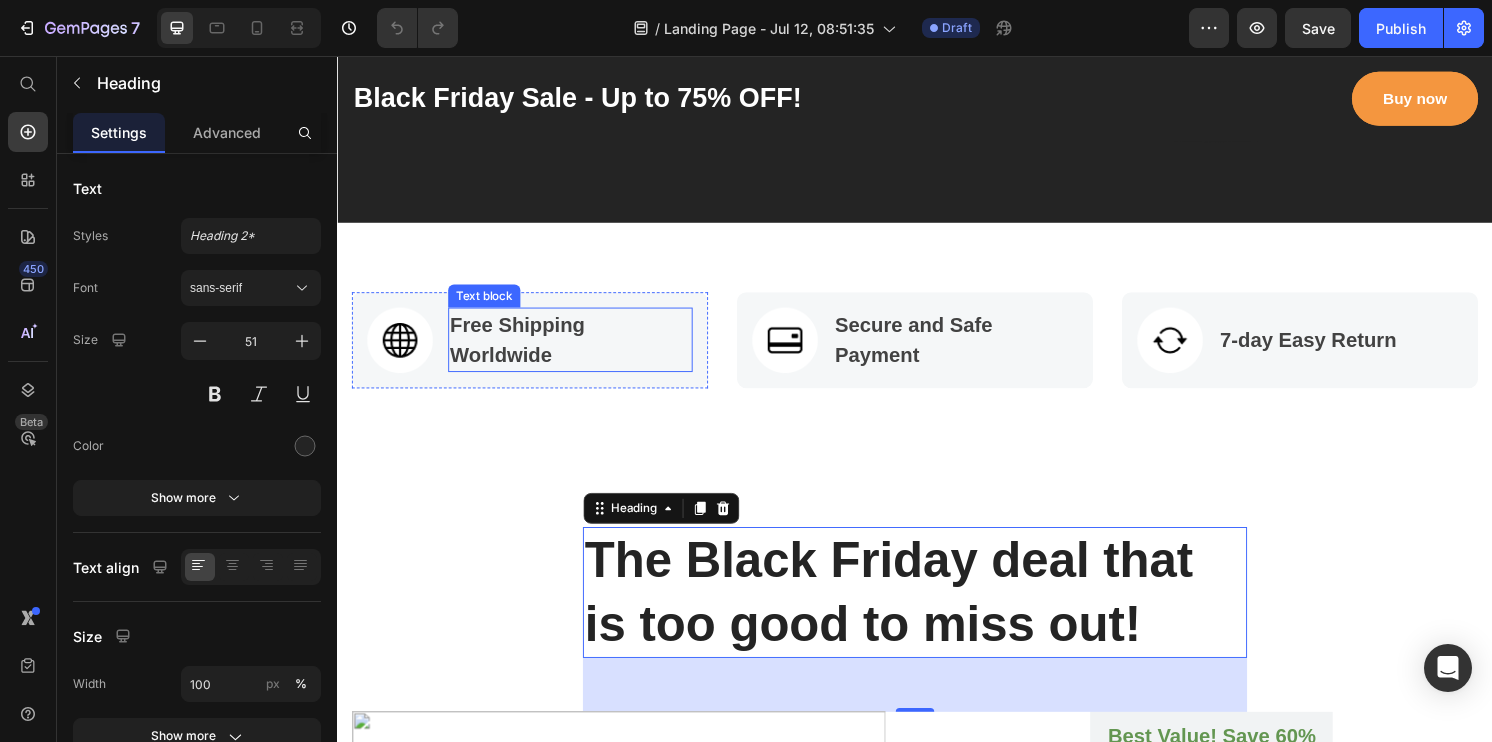 scroll, scrollTop: 0, scrollLeft: 0, axis: both 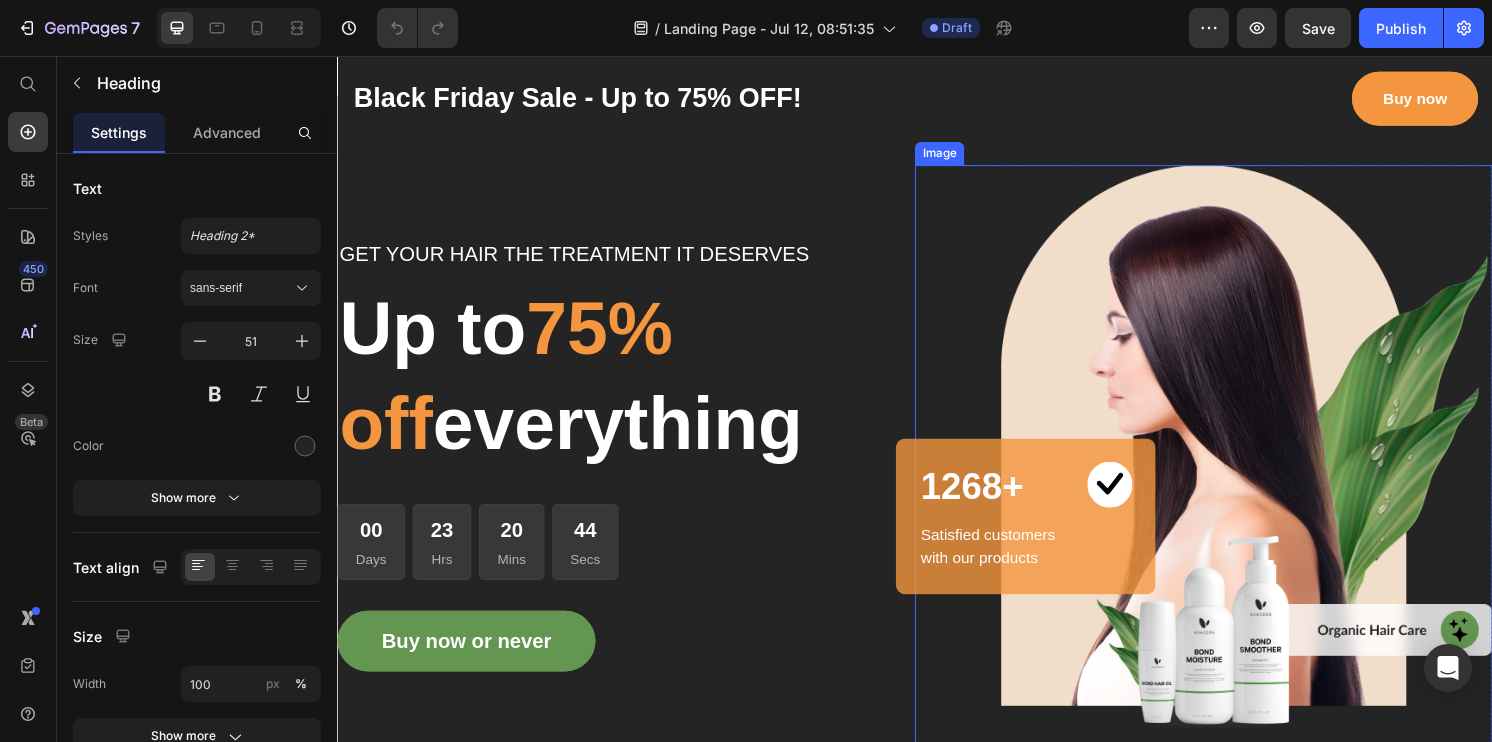 click at bounding box center (1237, 470) 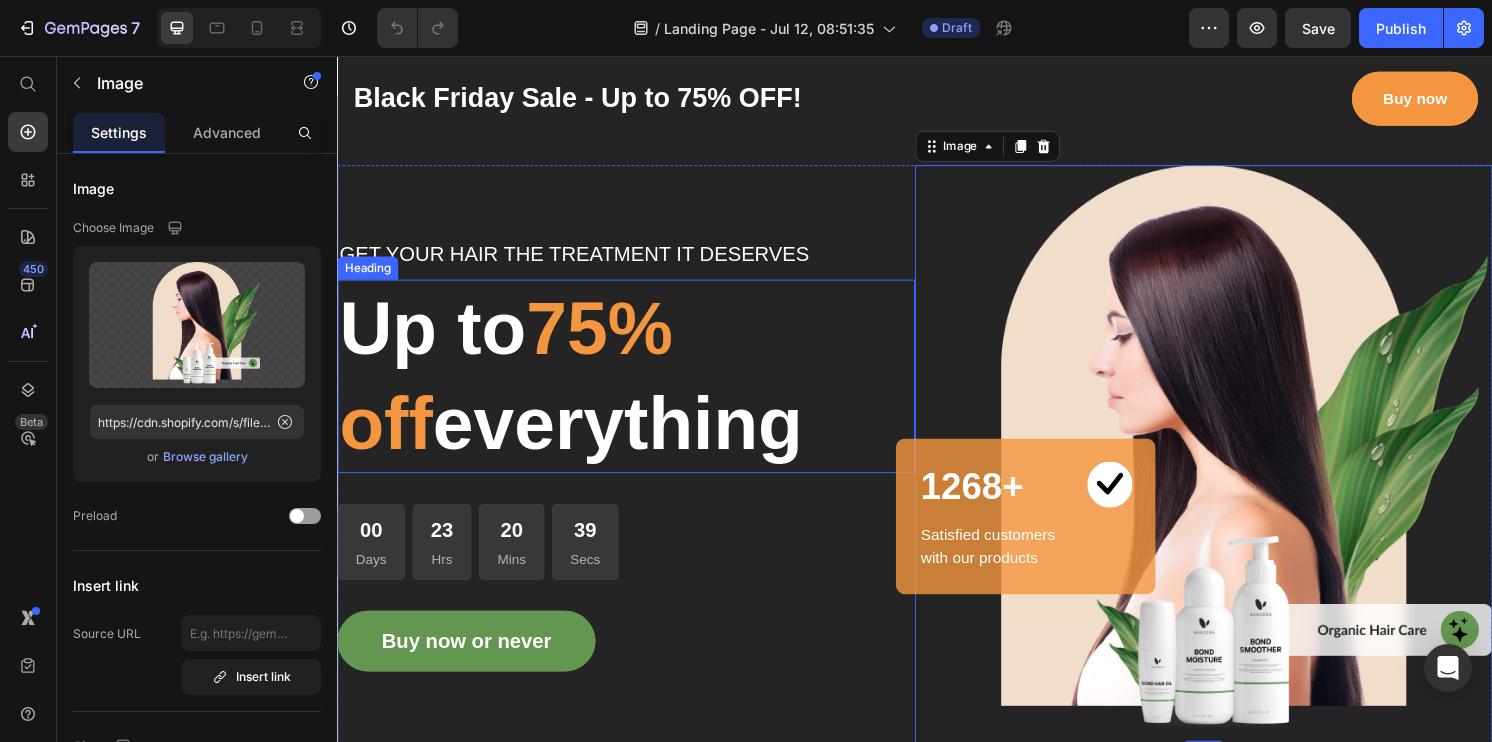 click on "Up to  75% off  everything" at bounding box center (637, 389) 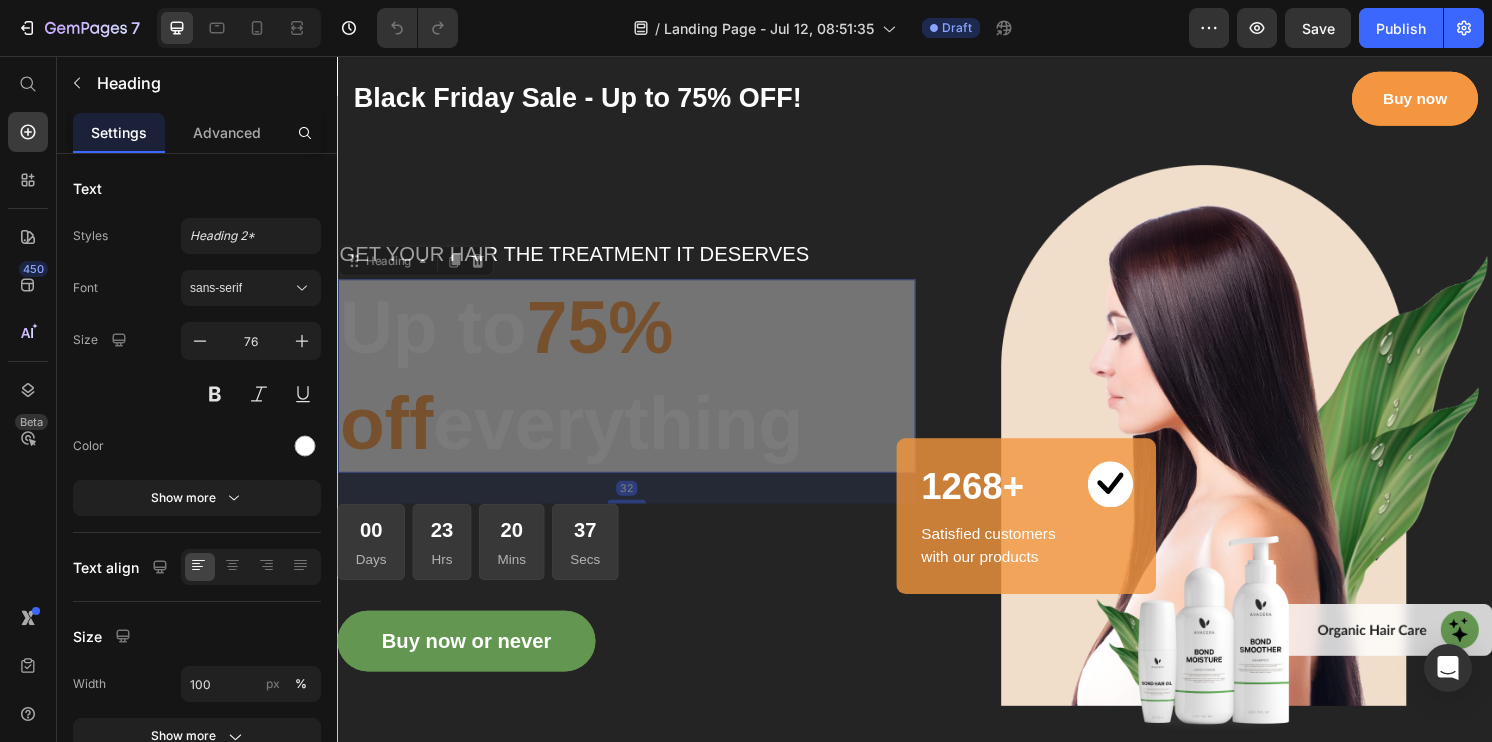 drag, startPoint x: 804, startPoint y: 449, endPoint x: 735, endPoint y: 639, distance: 202.14104 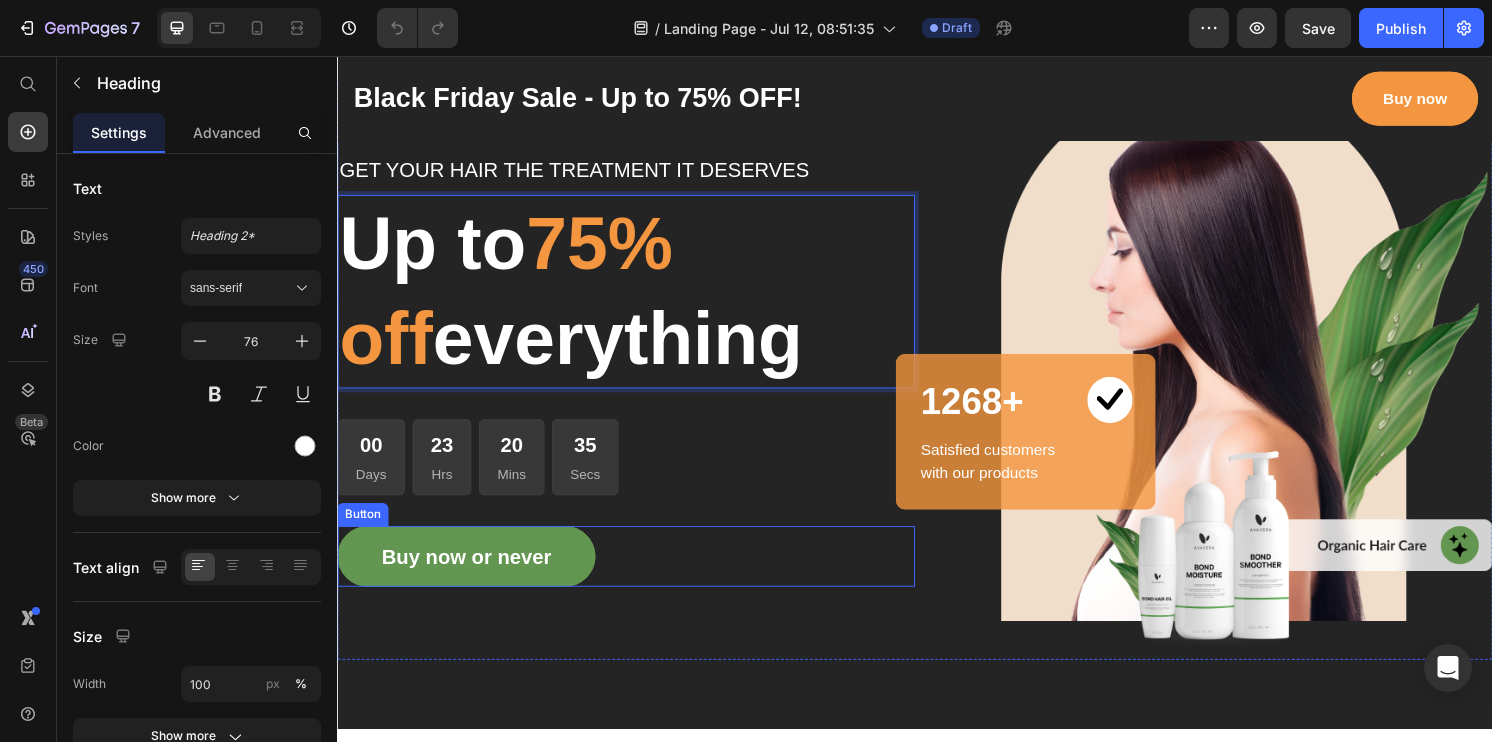 scroll, scrollTop: 58, scrollLeft: 0, axis: vertical 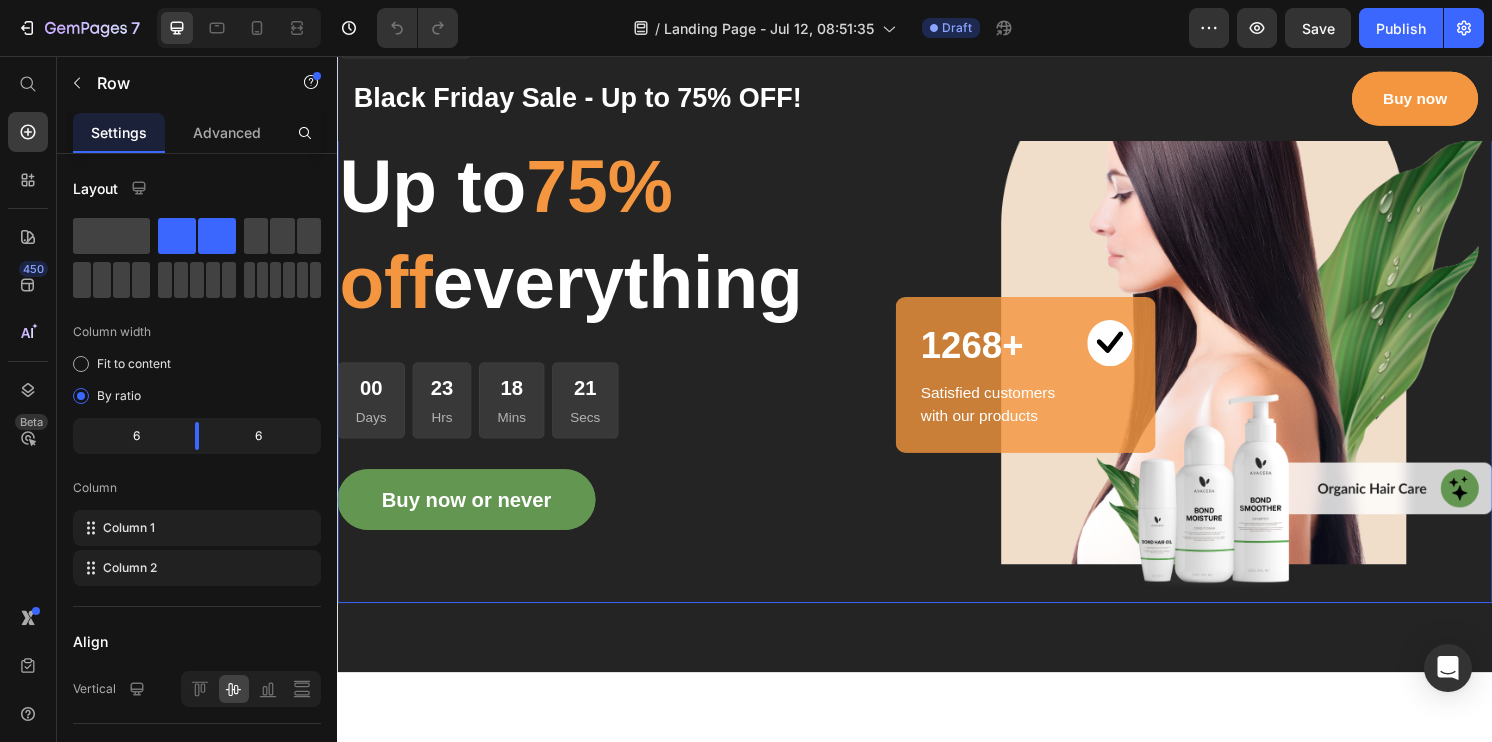 click on "GET YOUR HAIR THE TREATMENT IT DESERVES Text block Up to  75% off  everything Heading 00 Days 23 Hrs 18 Mins 21 Secs CountDown Timer Buy now or never Button" at bounding box center [637, 323] 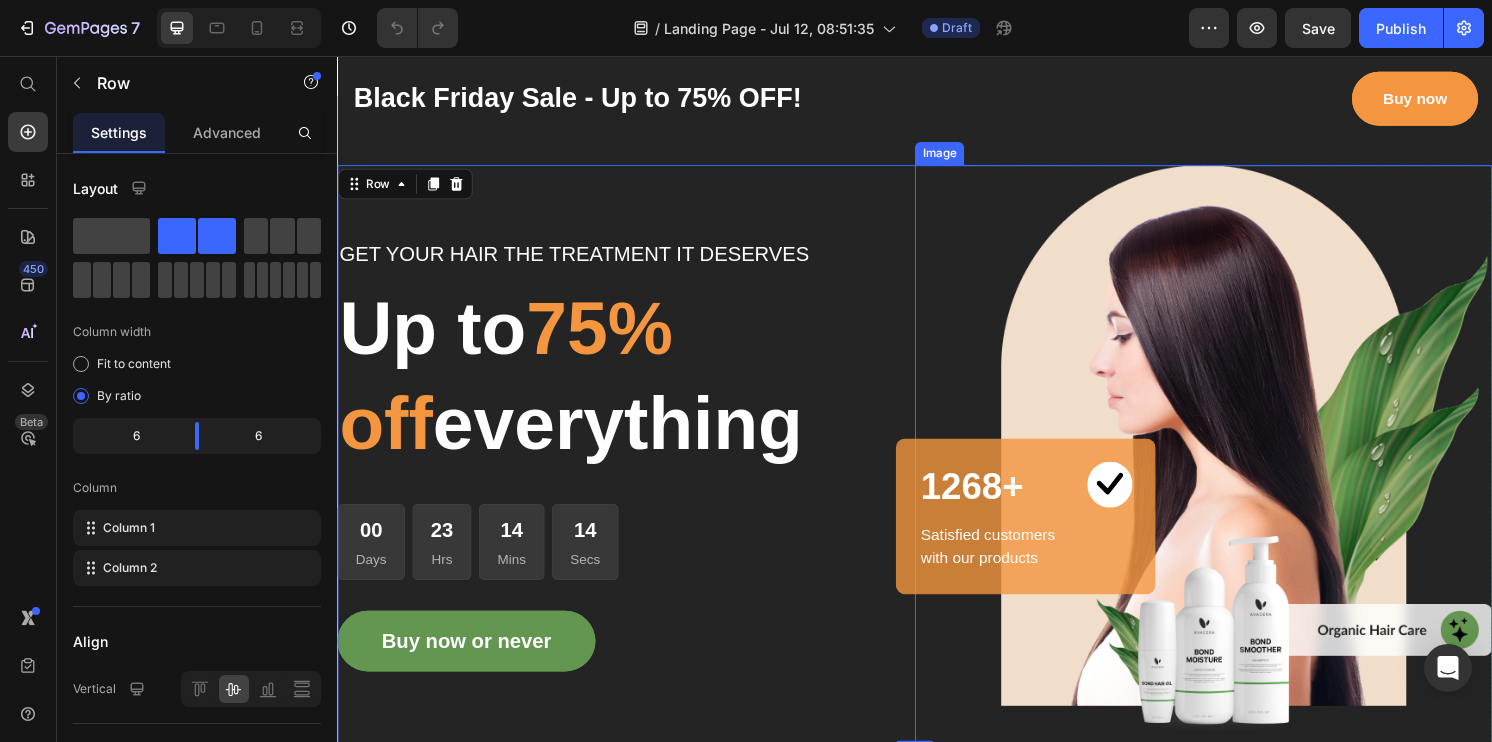 scroll, scrollTop: 0, scrollLeft: 0, axis: both 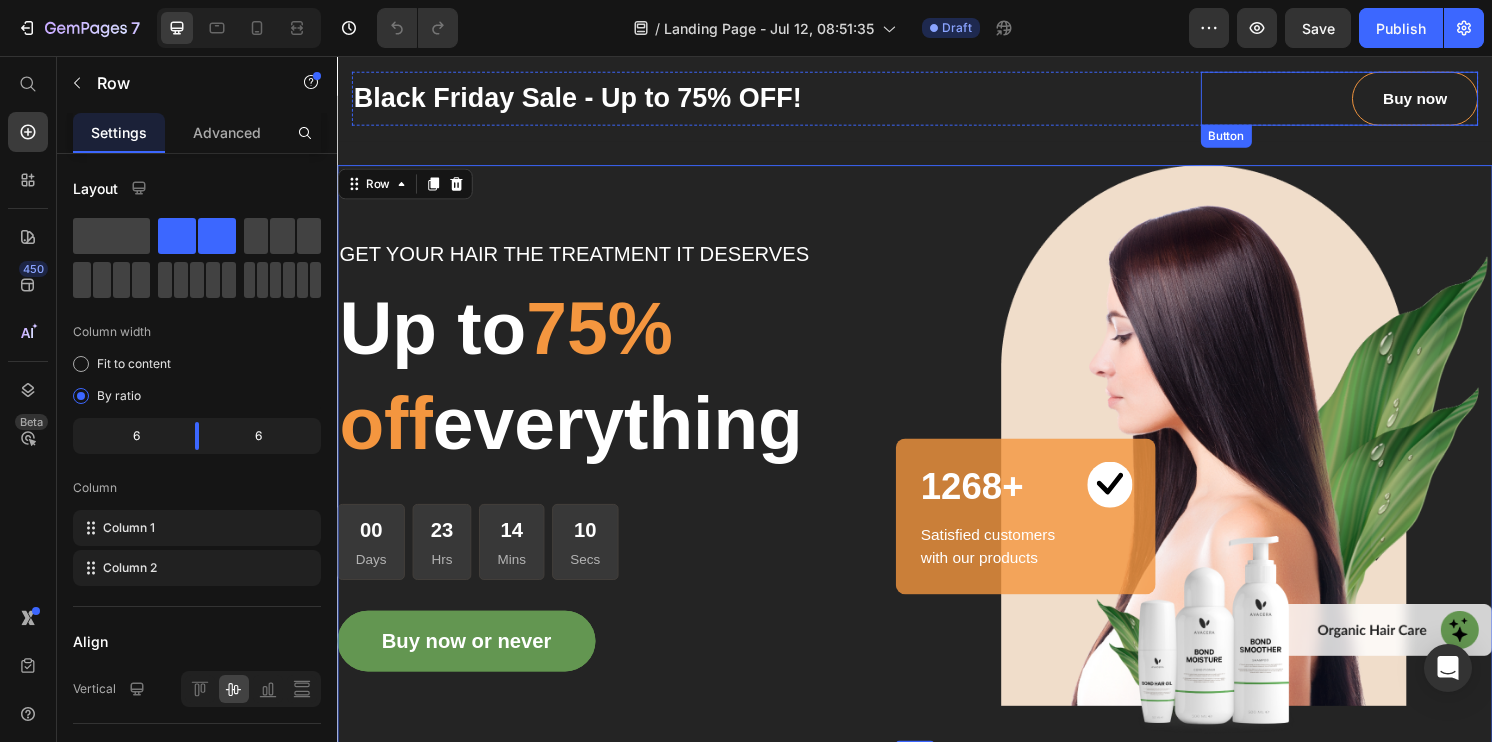 click on "Buy now" at bounding box center (1456, 100) 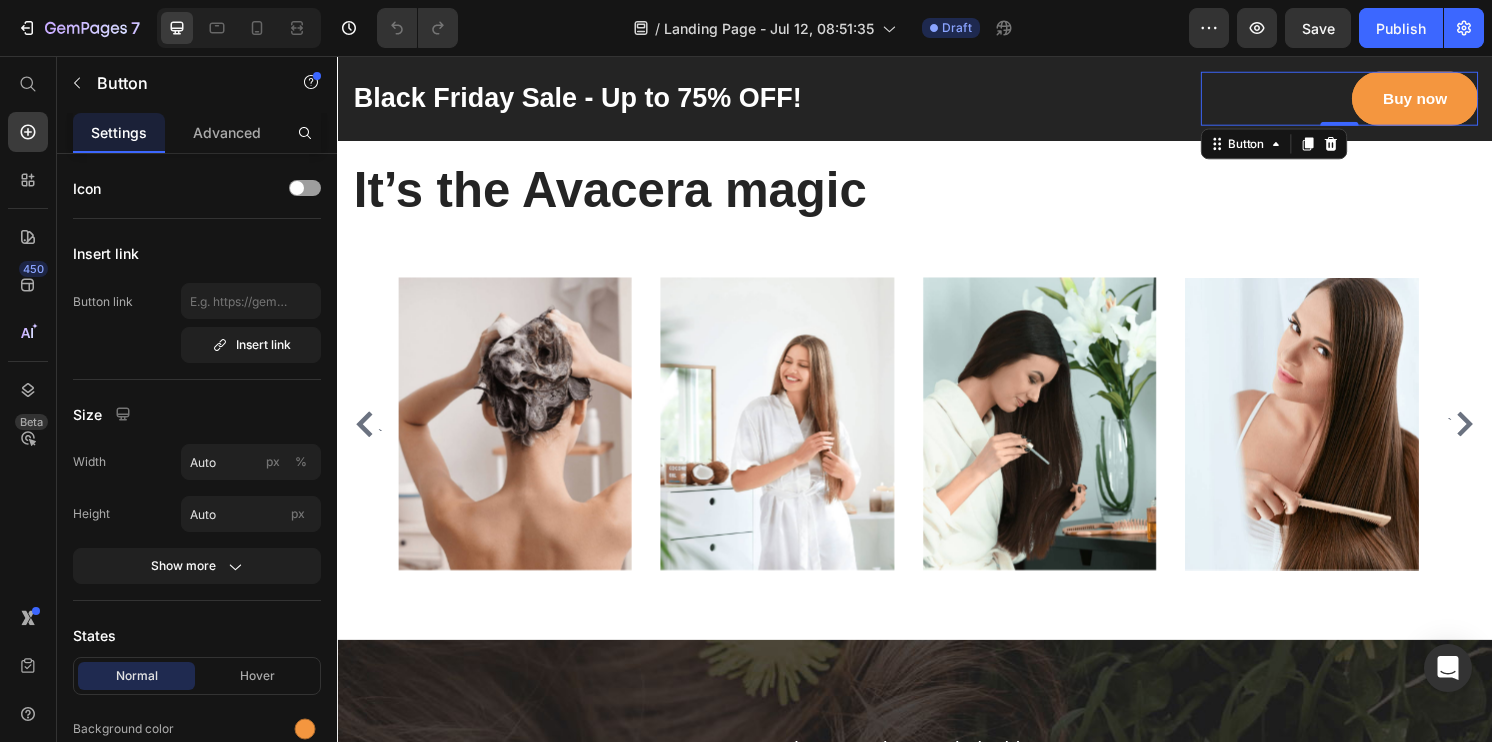 scroll, scrollTop: 5442, scrollLeft: 0, axis: vertical 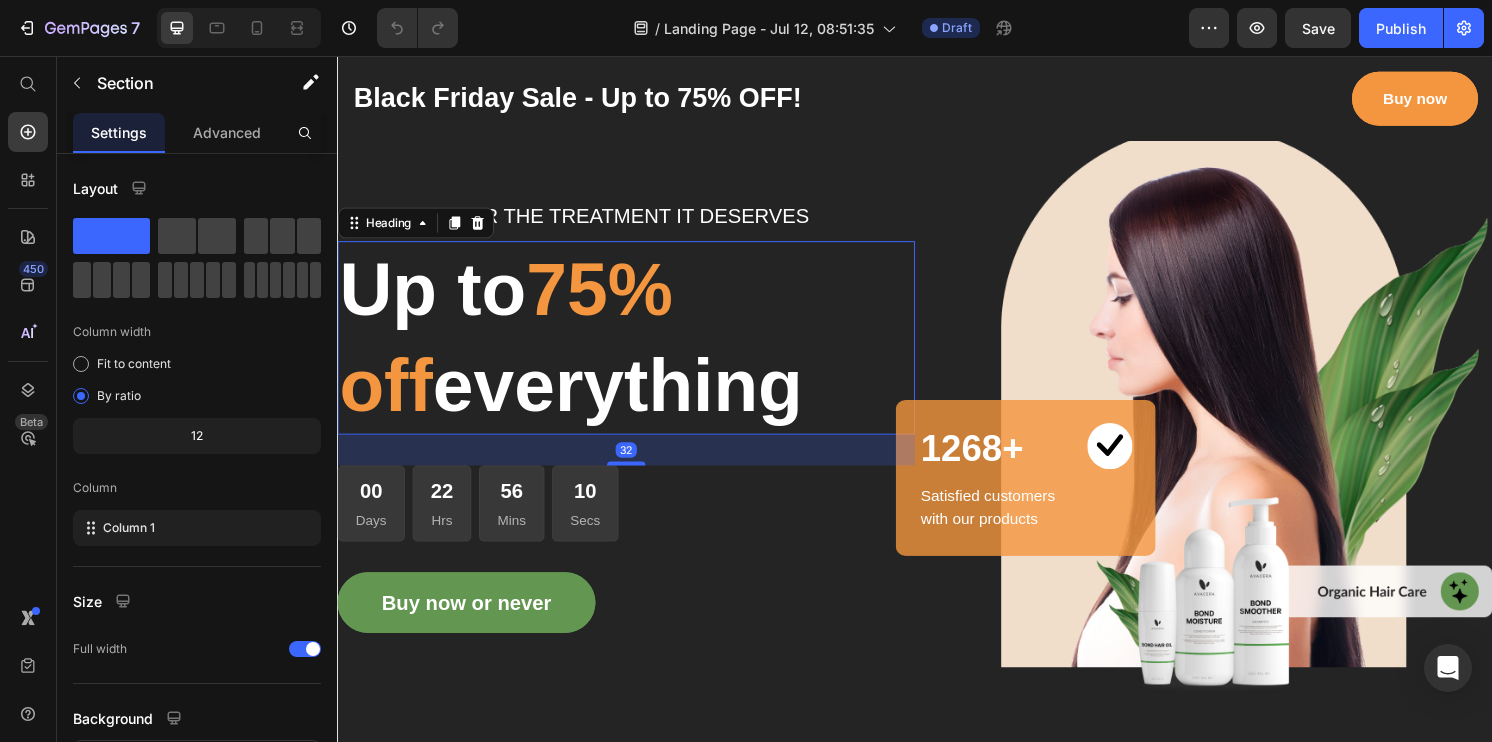 click on "Up to  75% off  everything" at bounding box center (637, 349) 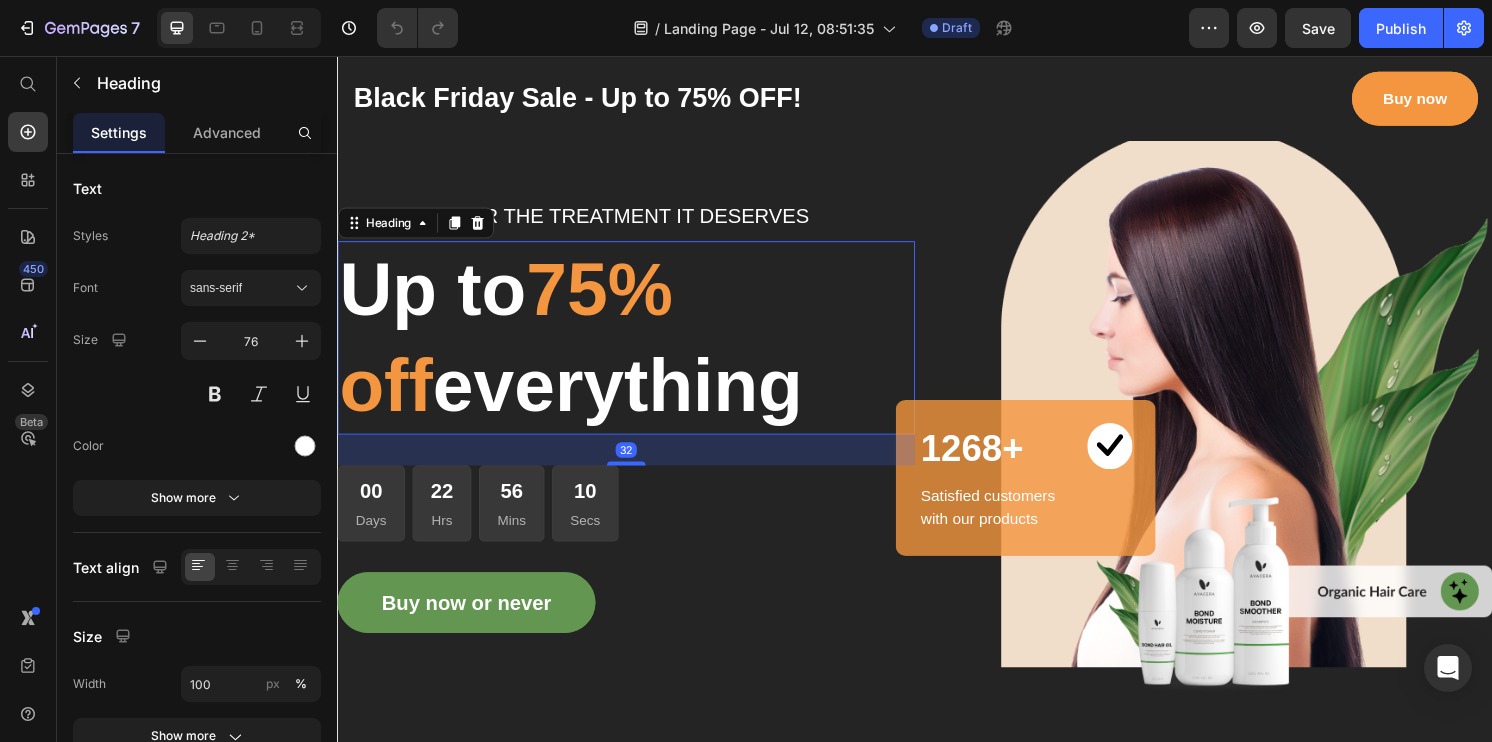 click on "Up to  75% off  everything" at bounding box center [637, 349] 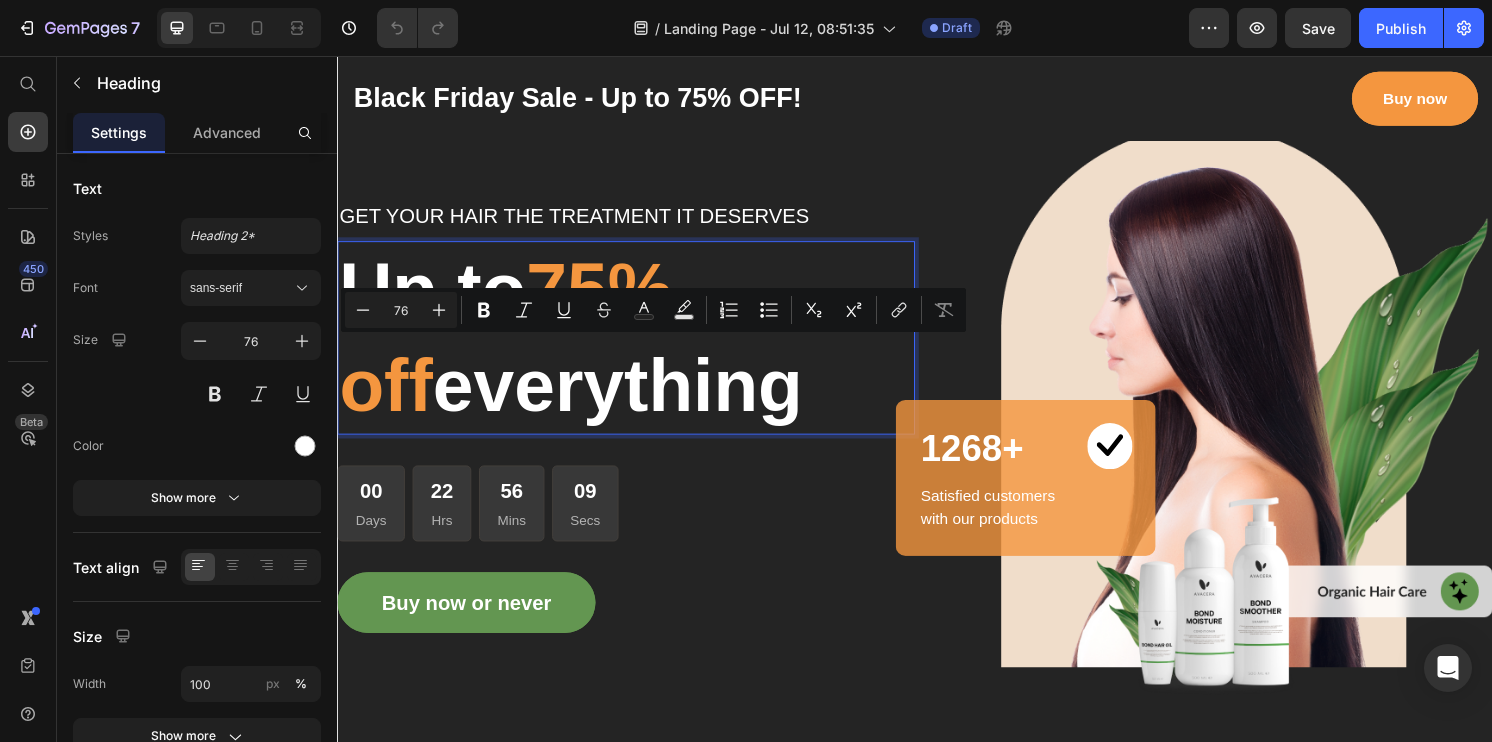 click on "Up to  75% off  everything" at bounding box center (637, 349) 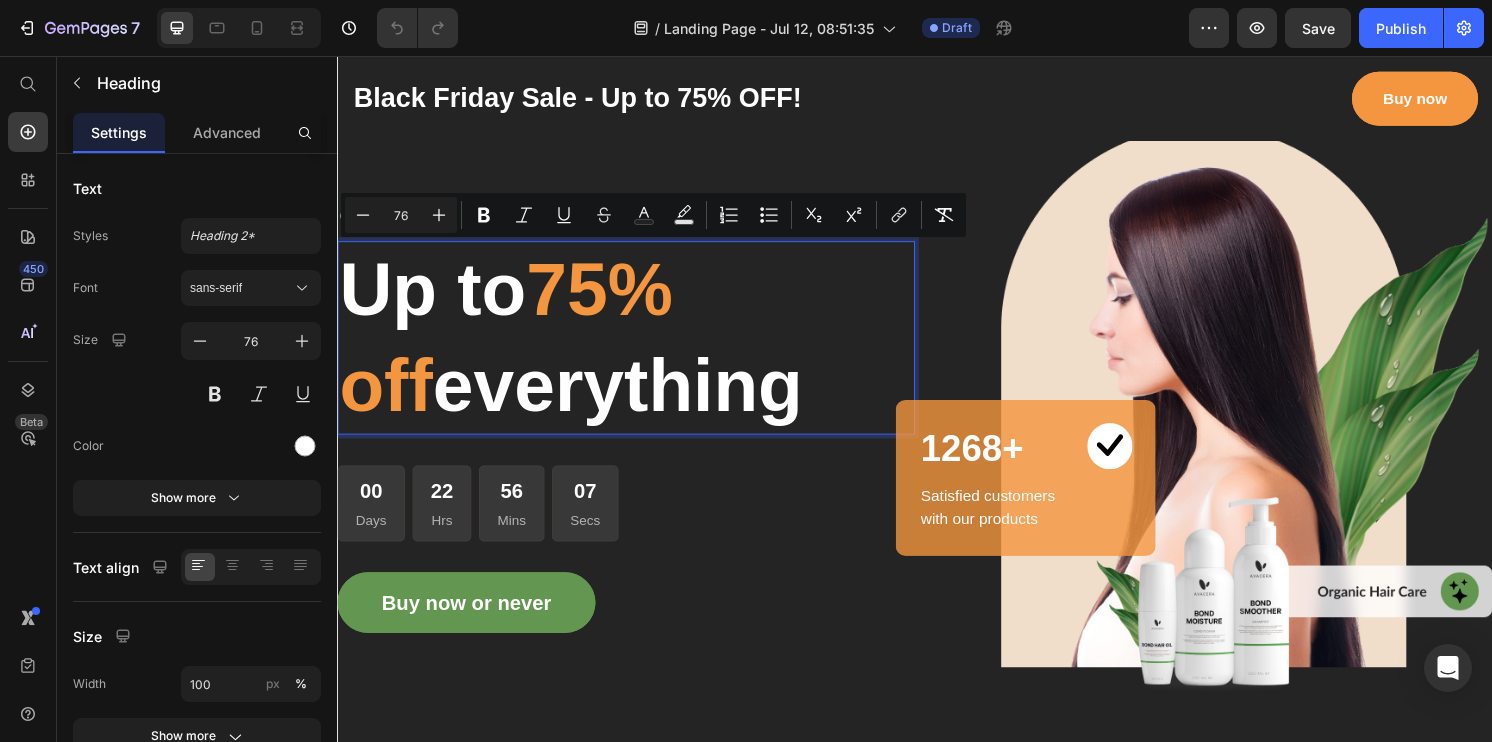 drag, startPoint x: 358, startPoint y: 288, endPoint x: 808, endPoint y: 386, distance: 460.5475 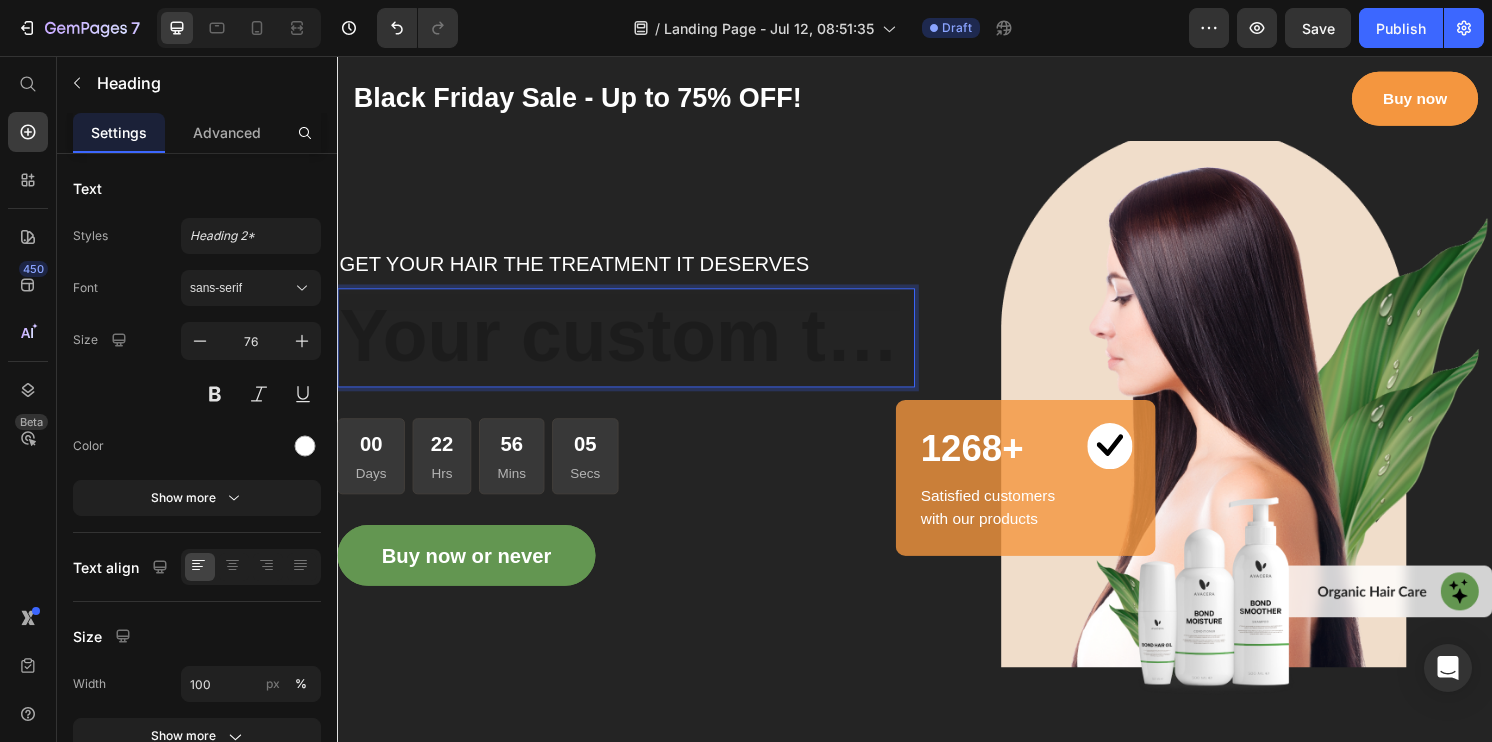 click at bounding box center [637, 348] 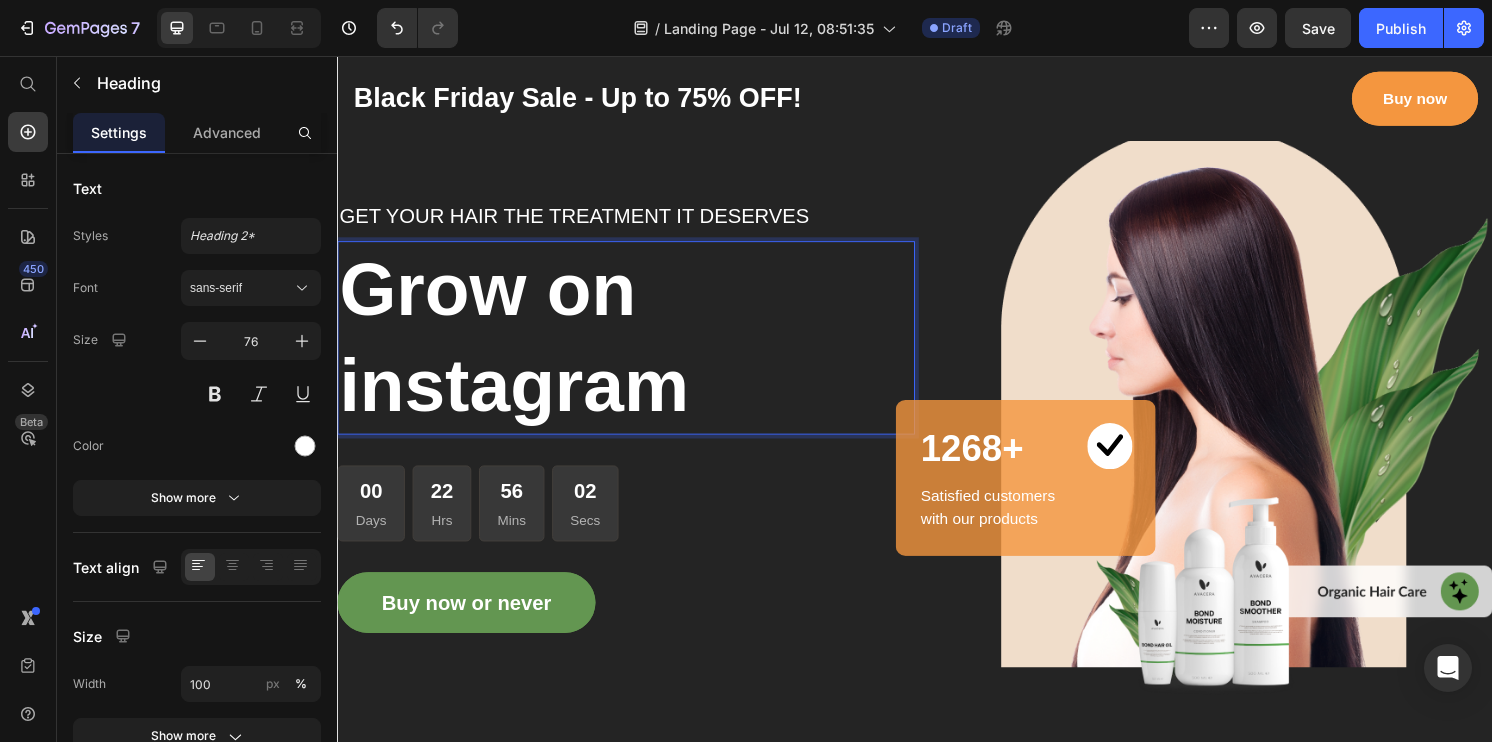 scroll, scrollTop: 0, scrollLeft: 0, axis: both 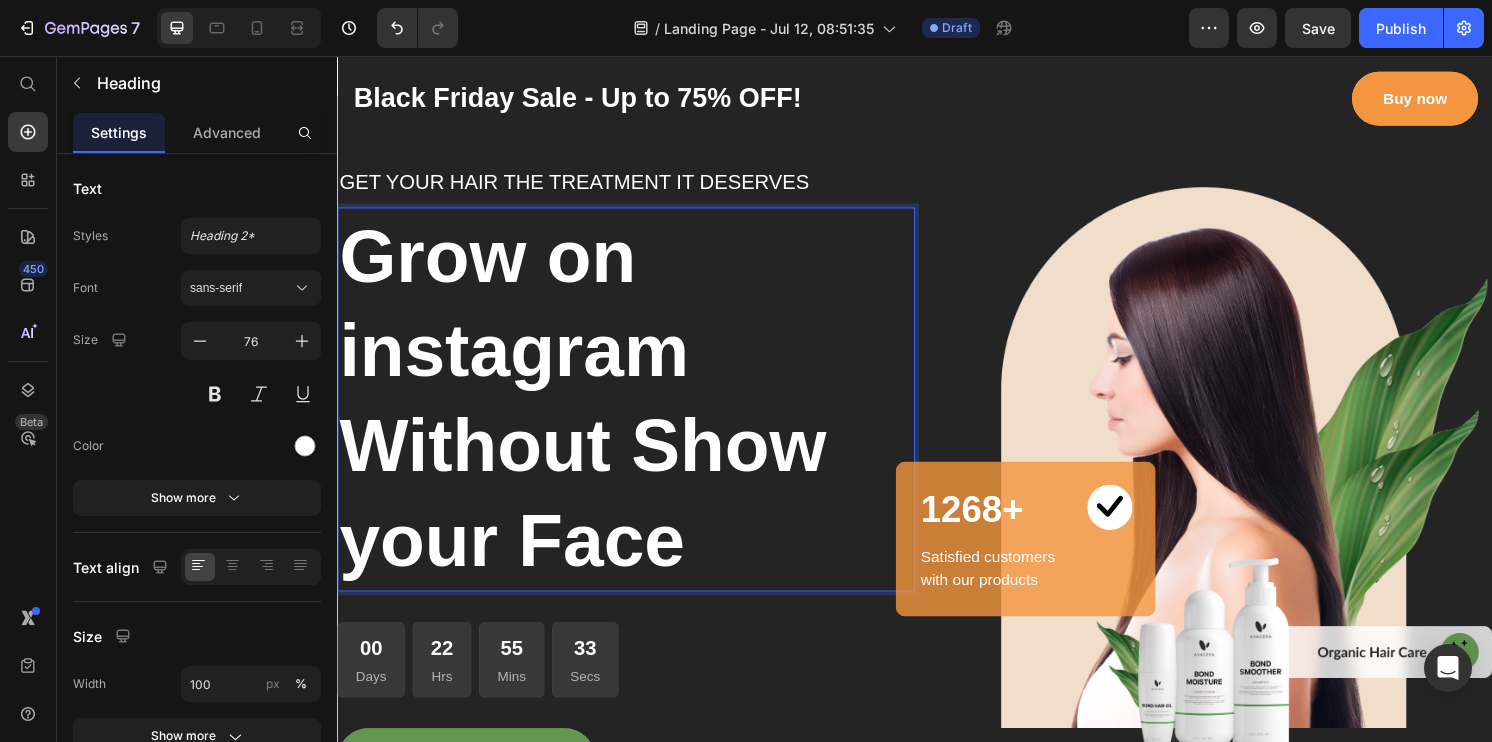 click on "Grow on instagram Without Show your Face" at bounding box center (637, 412) 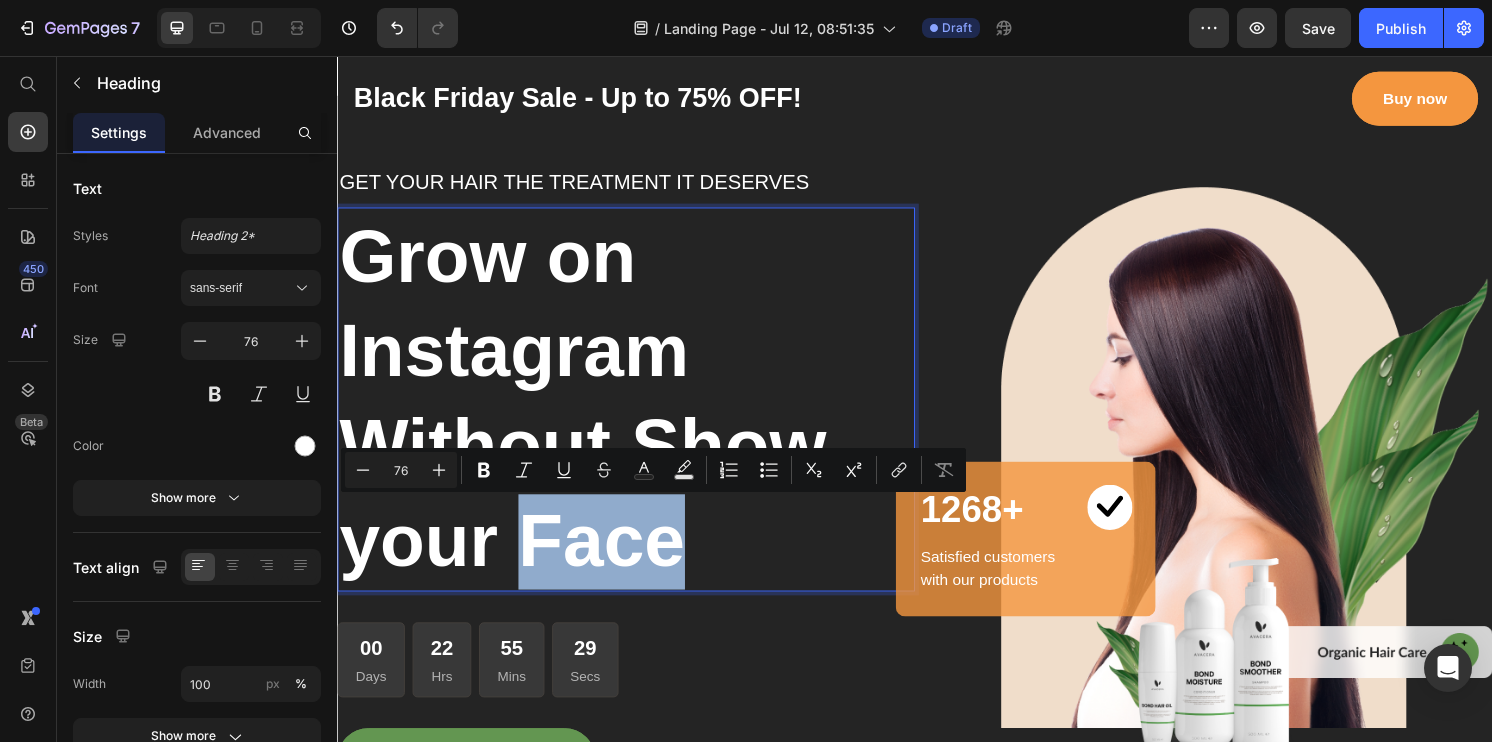drag, startPoint x: 540, startPoint y: 560, endPoint x: 684, endPoint y: 555, distance: 144.08678 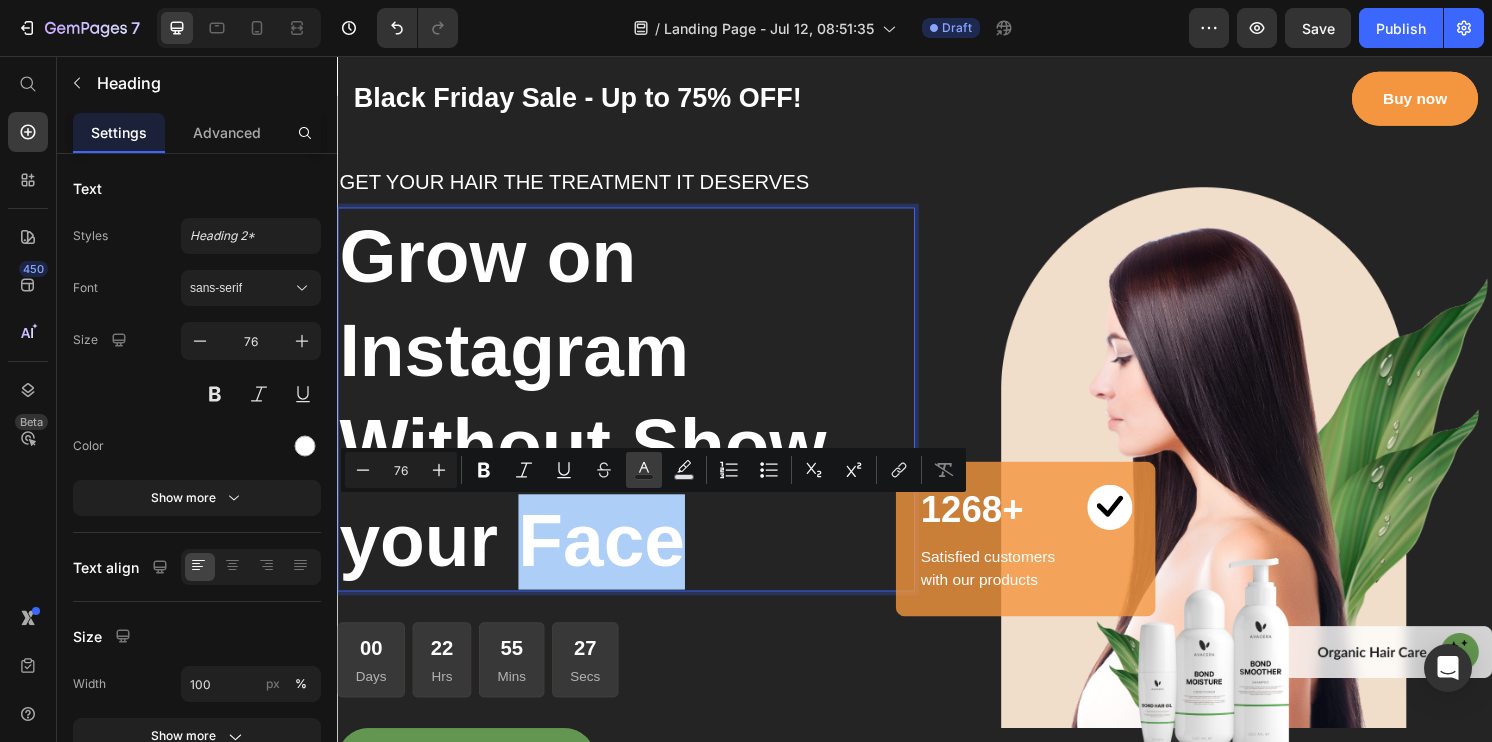 click 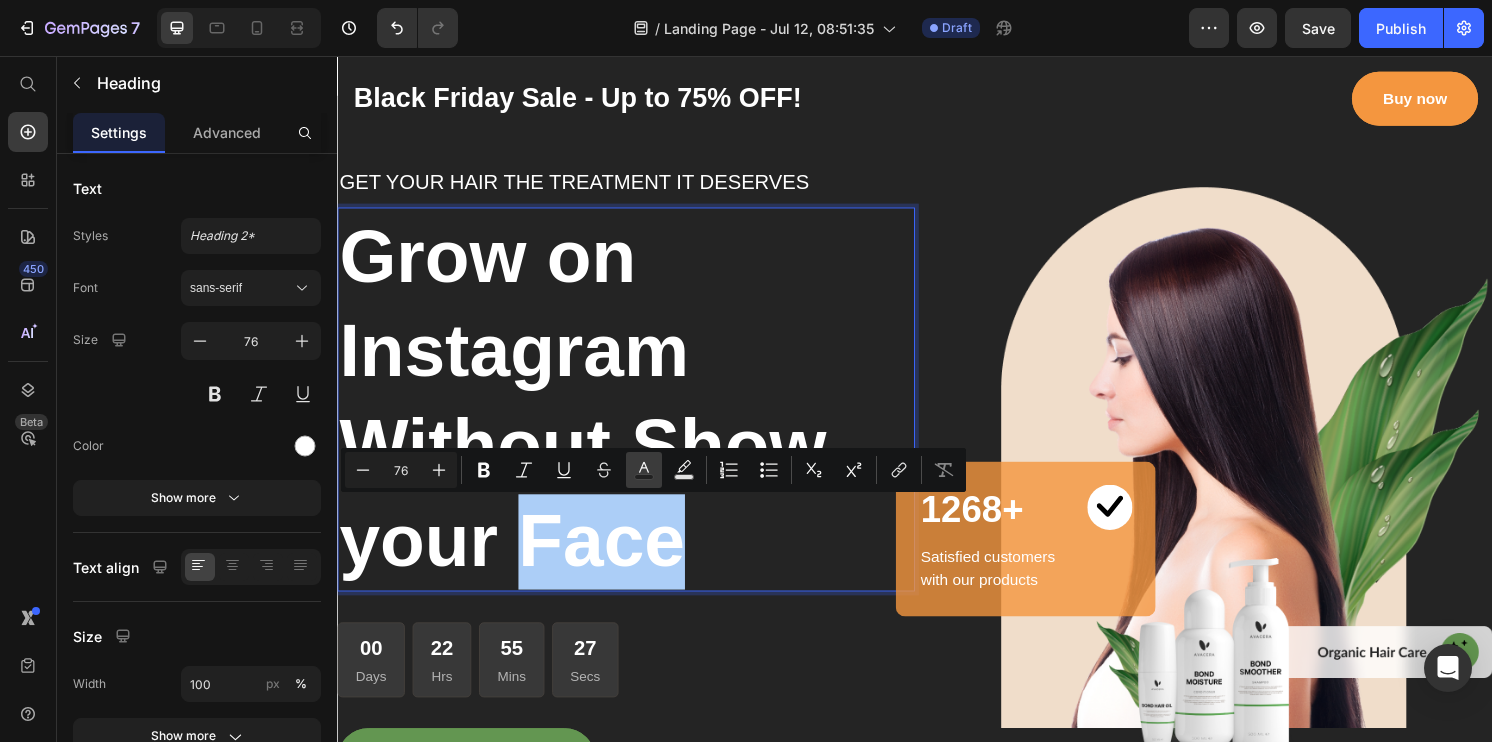 type on "FFFFFF" 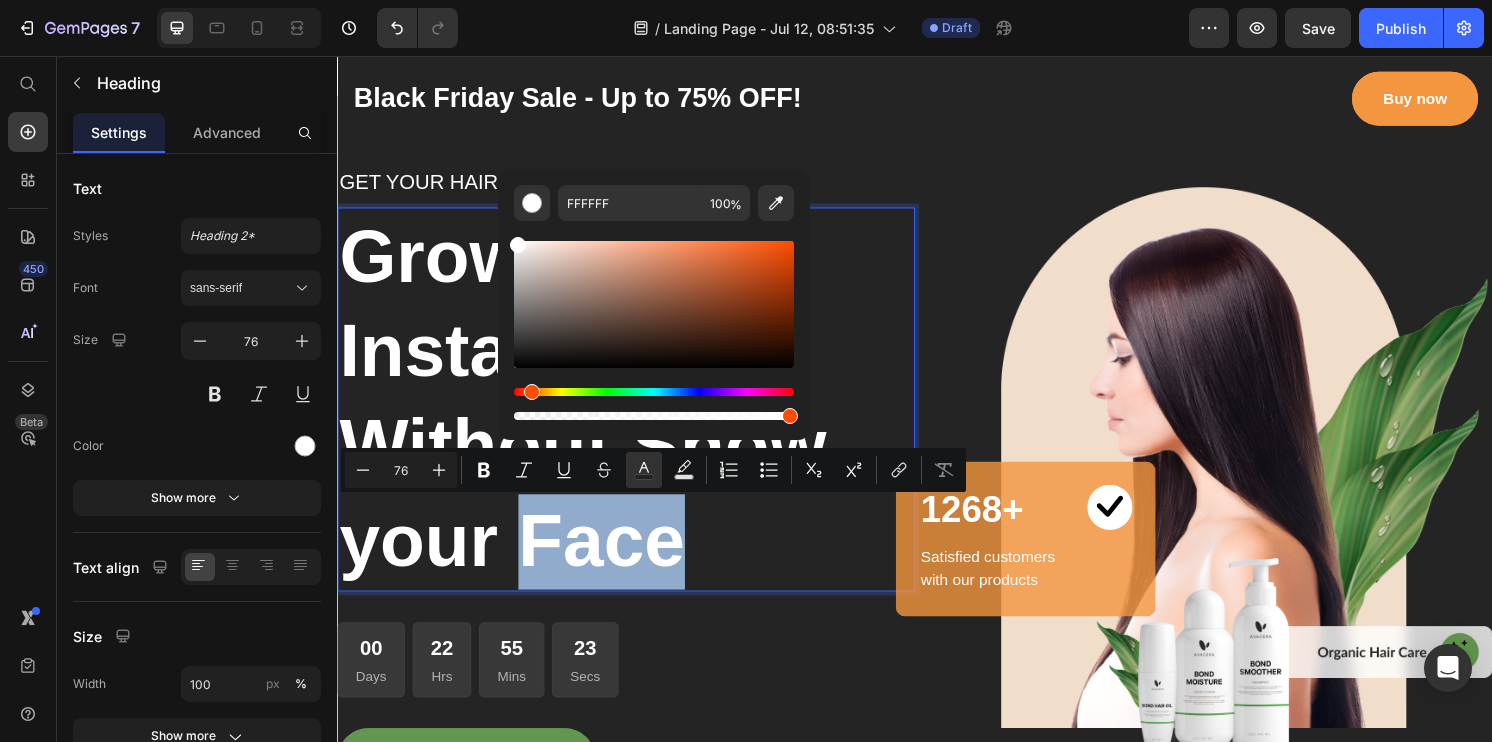 click at bounding box center [654, 392] 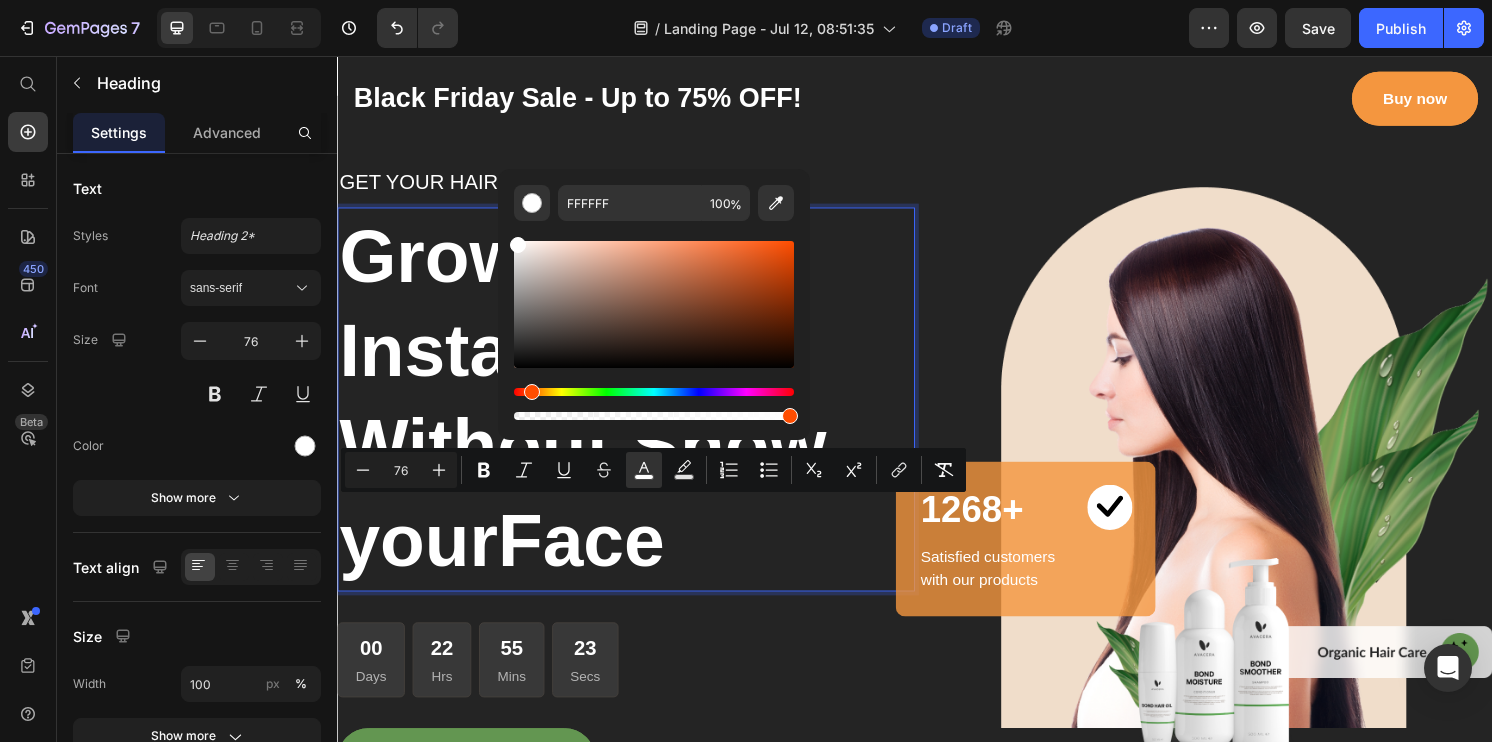 click at bounding box center [654, 392] 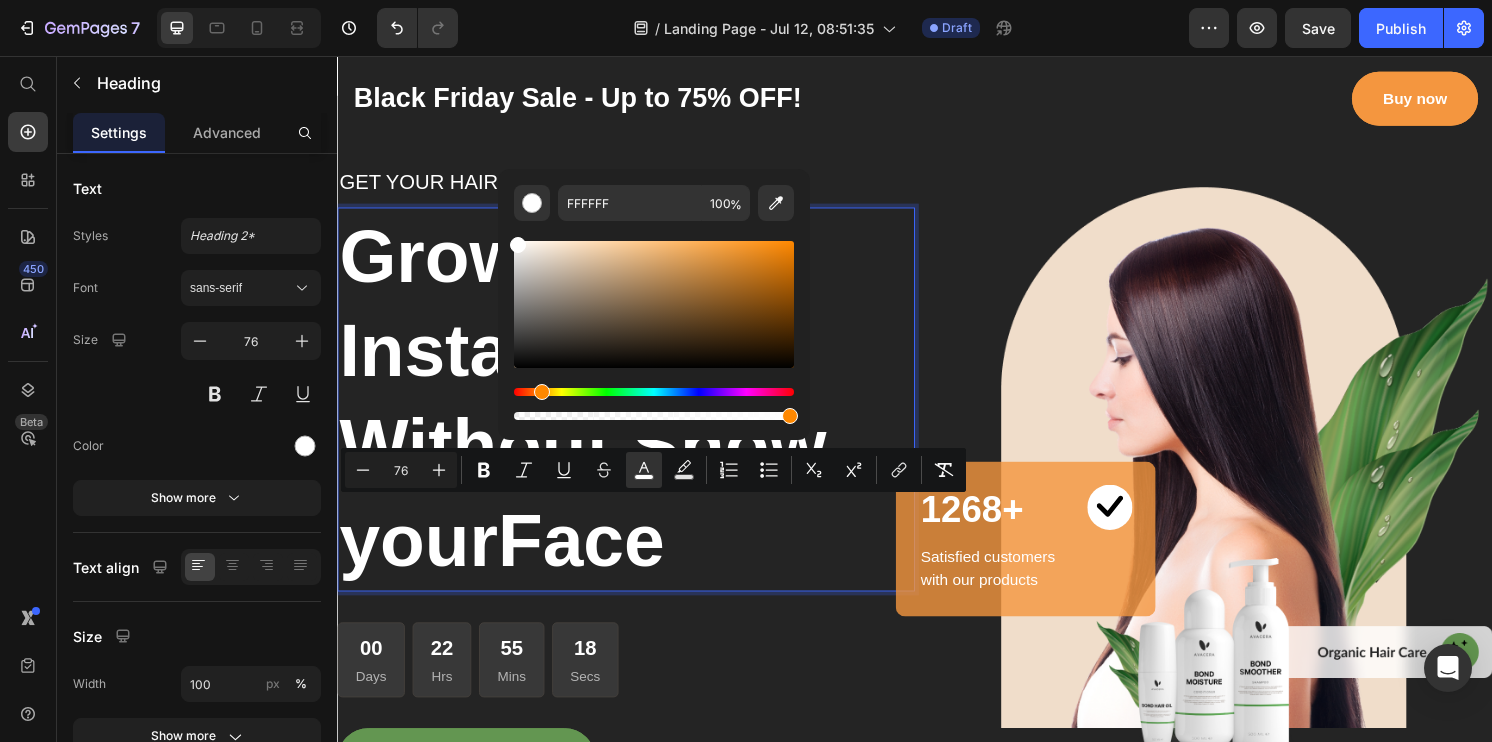 click at bounding box center [542, 392] 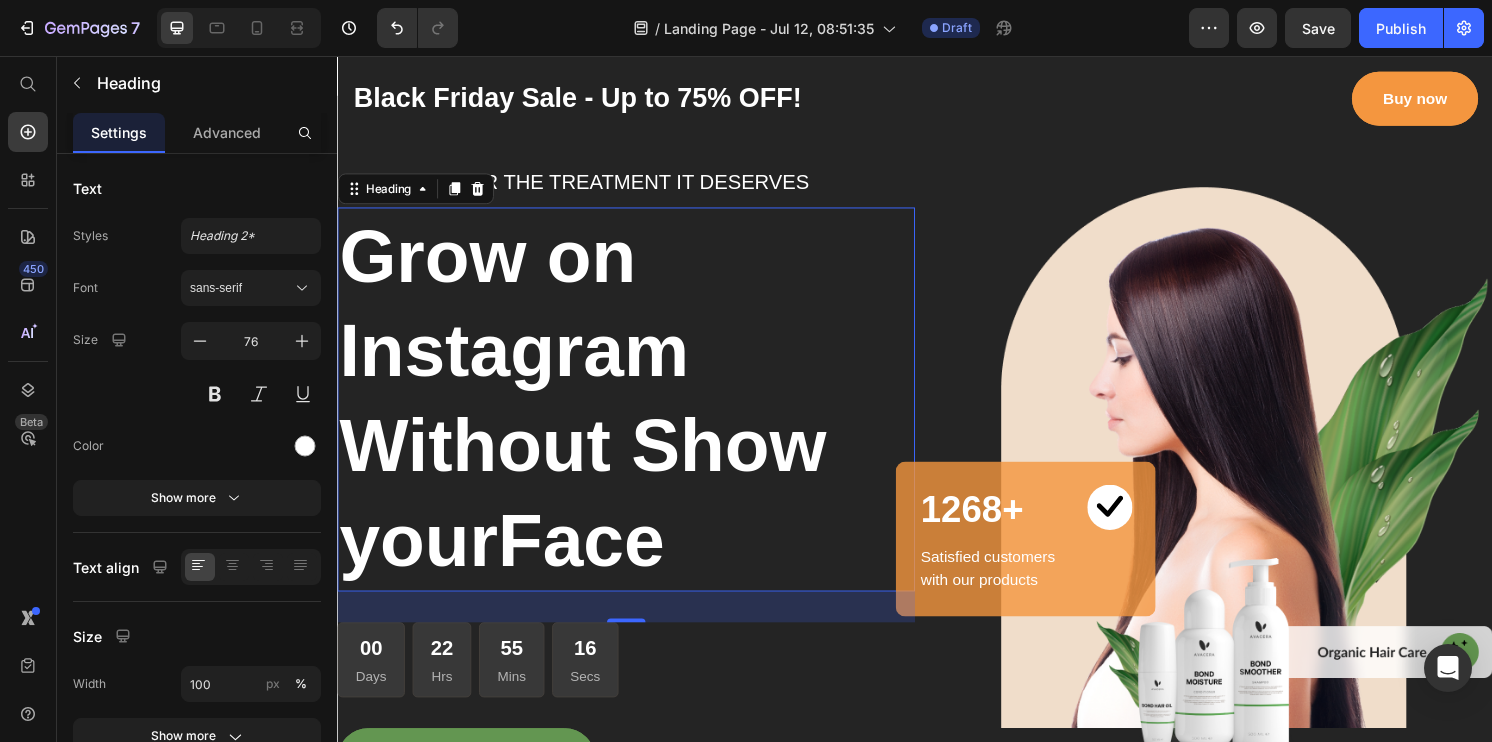 drag, startPoint x: 1099, startPoint y: 288, endPoint x: 665, endPoint y: 432, distance: 457.26578 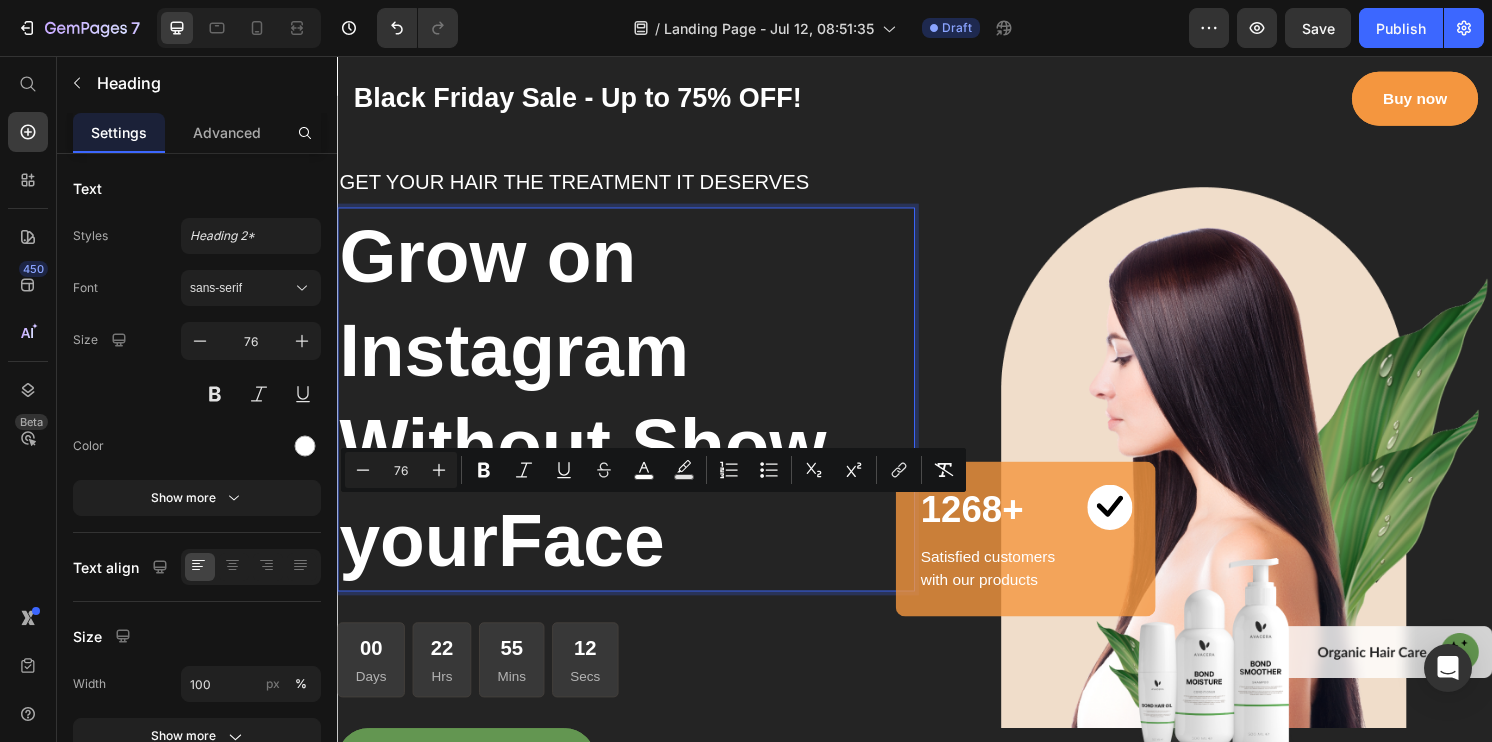 drag, startPoint x: 637, startPoint y: 543, endPoint x: 559, endPoint y: 592, distance: 92.11406 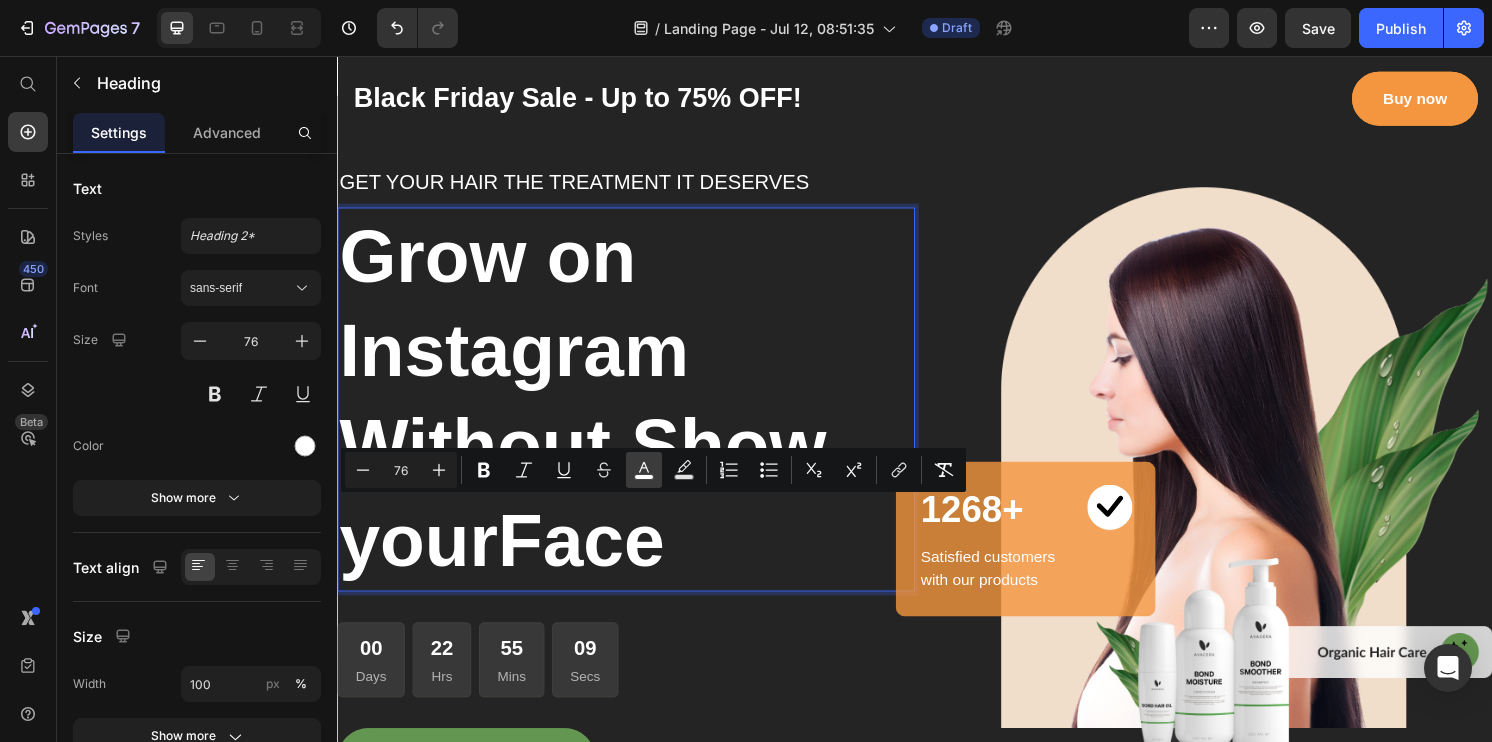 click 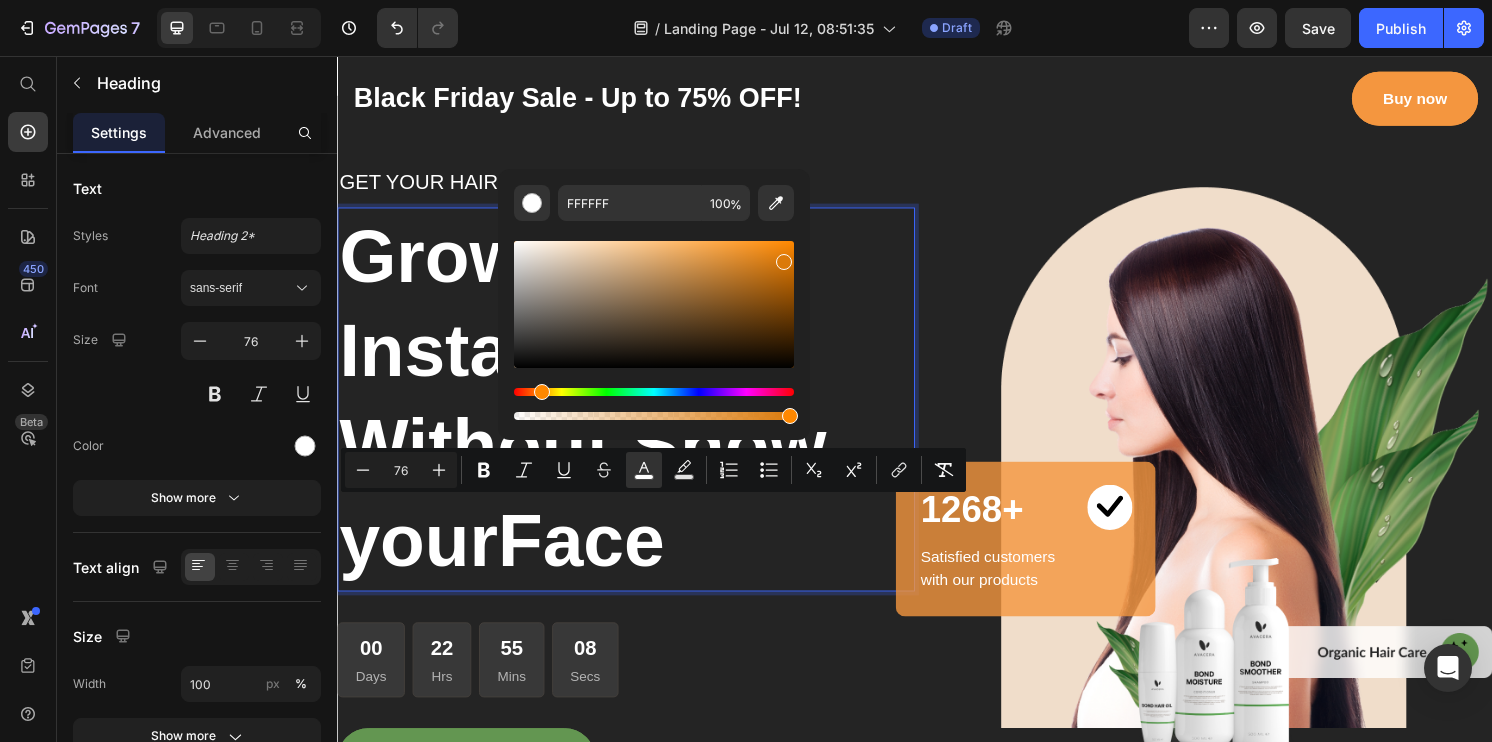 click at bounding box center (654, 304) 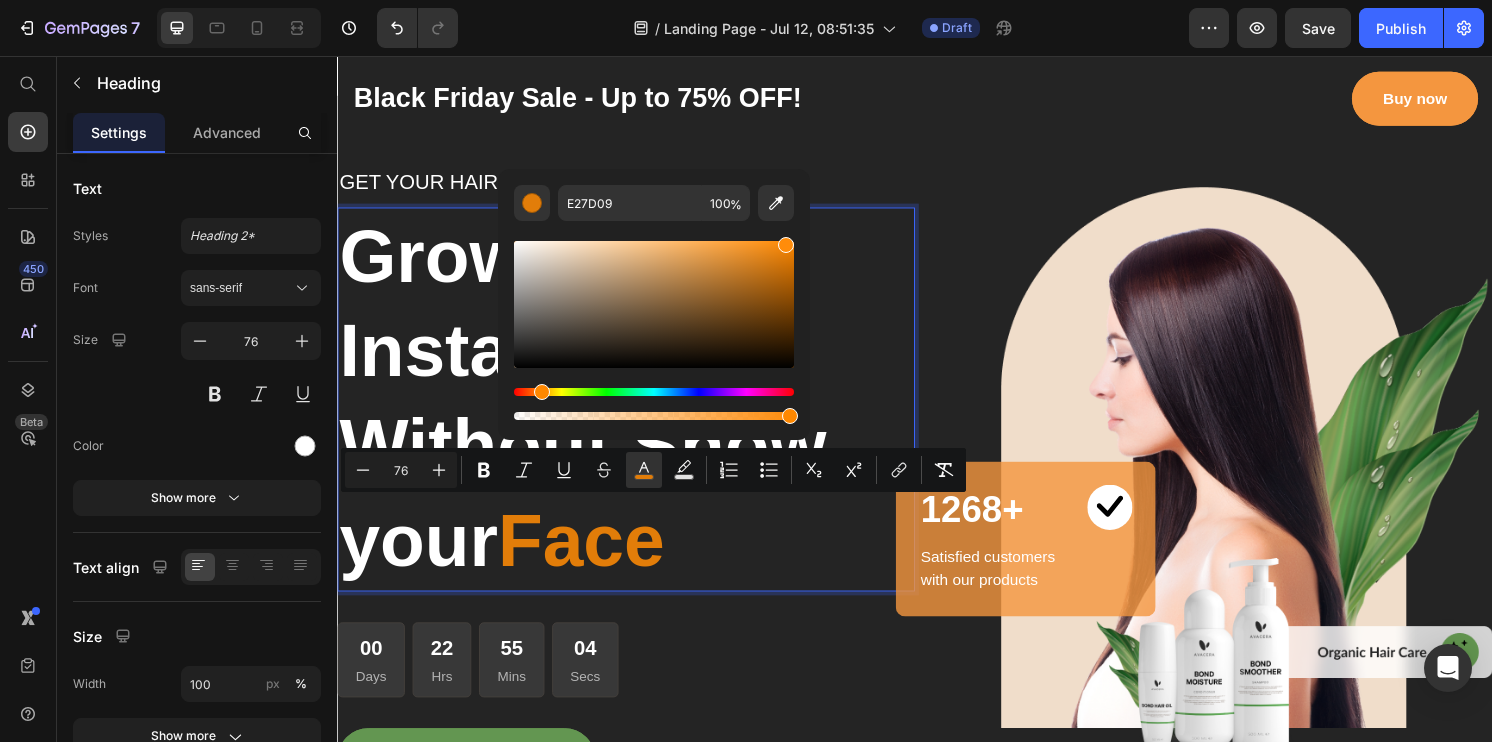 drag, startPoint x: 781, startPoint y: 269, endPoint x: 784, endPoint y: 240, distance: 29.15476 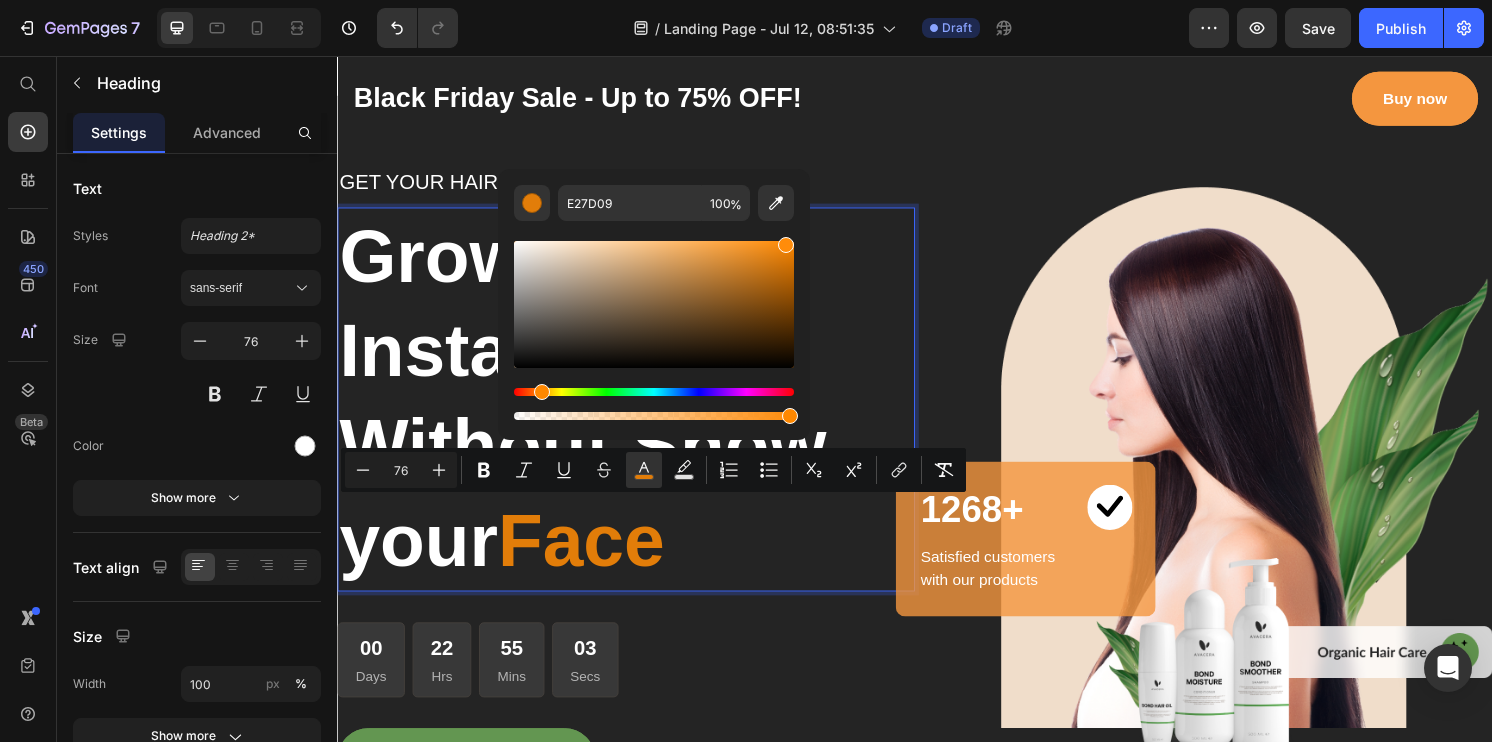 type on "FF8C0A" 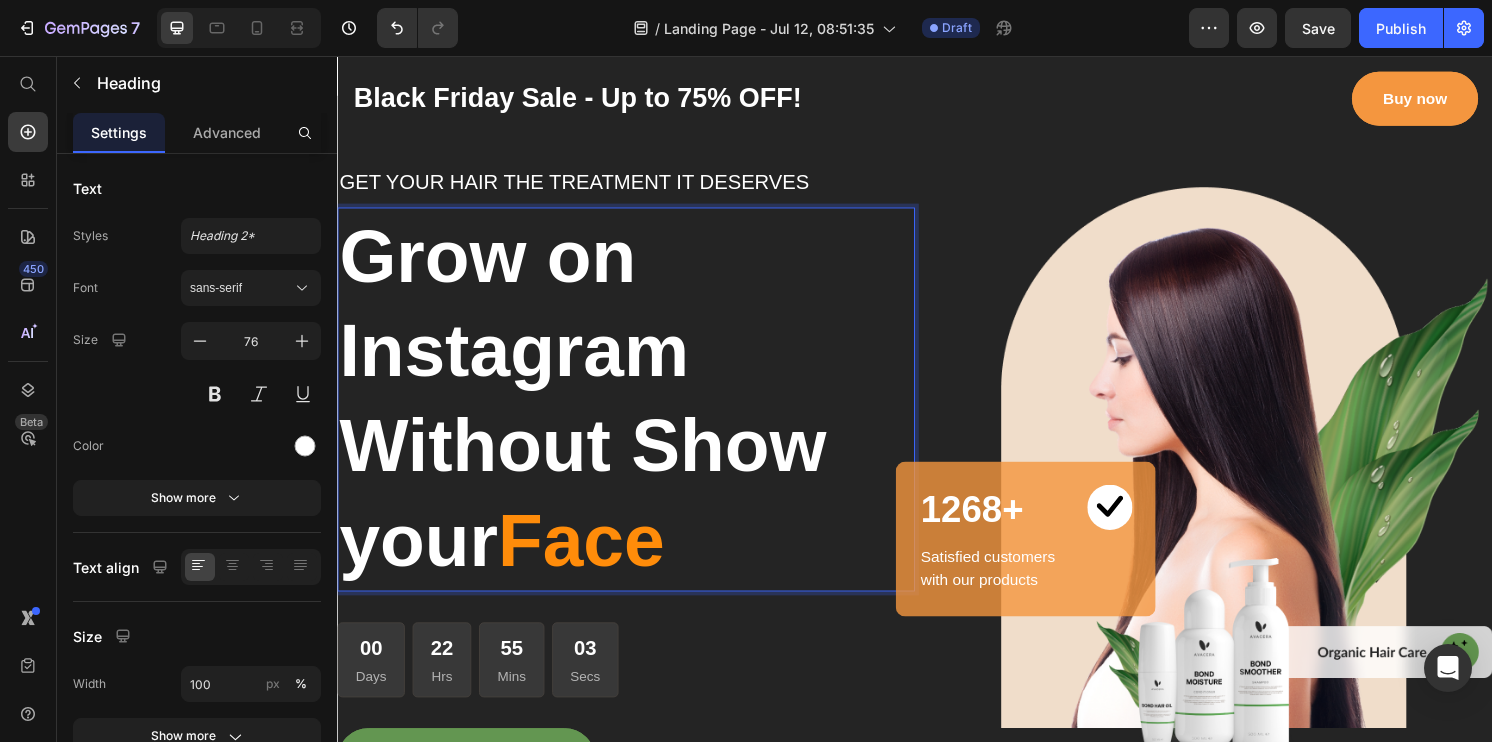 click on "Grow on Instagram Without Show your  Face" at bounding box center (637, 412) 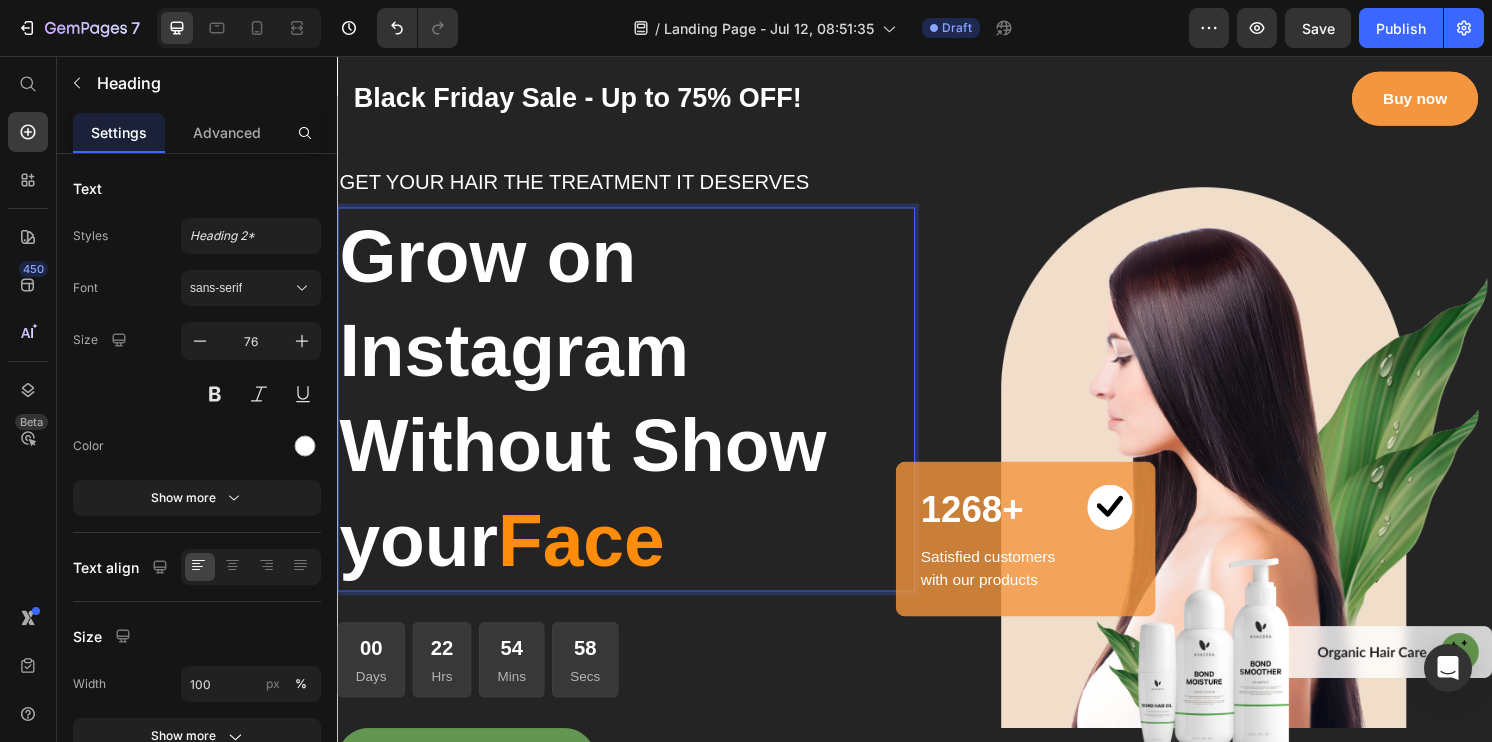 click on "Grow on Instagram Without Show your  Face" at bounding box center [637, 412] 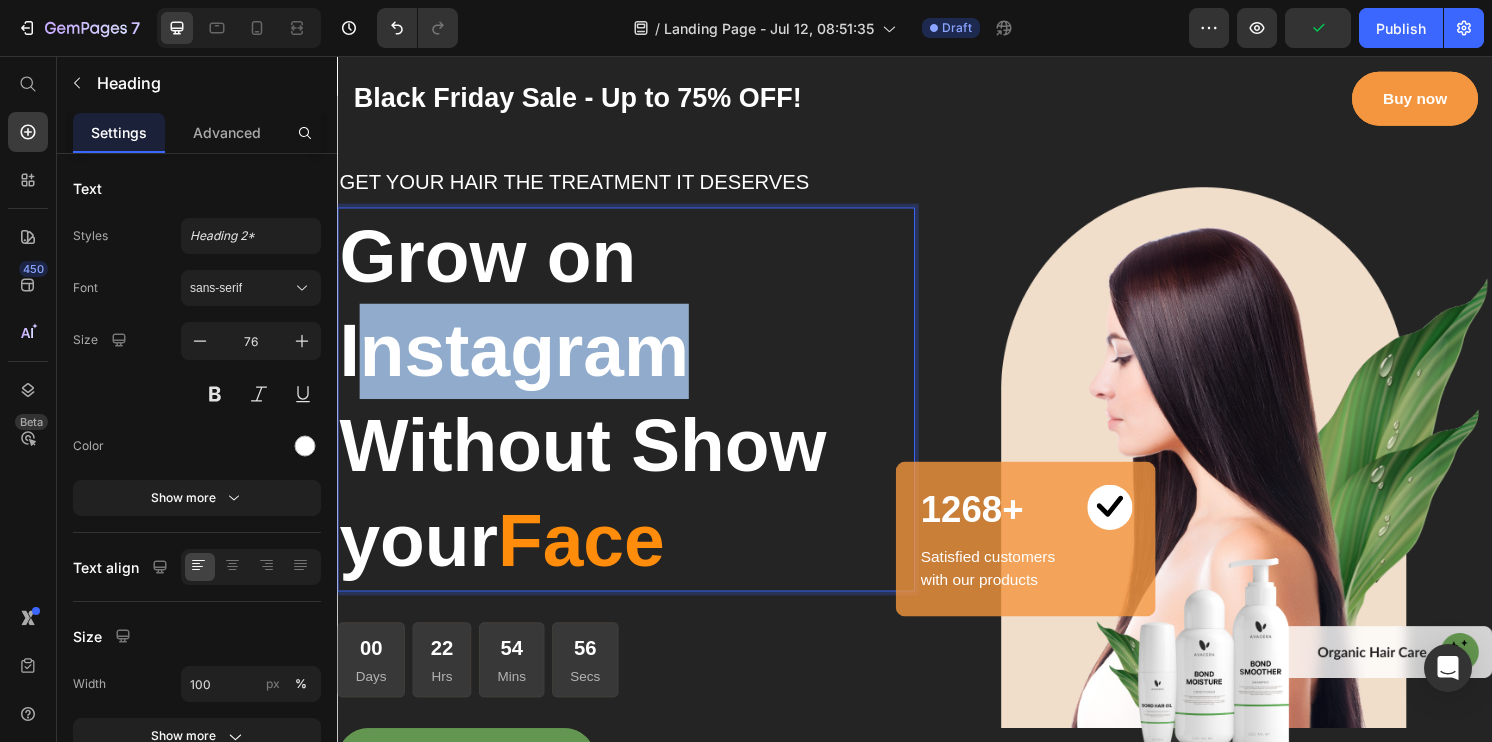 drag, startPoint x: 350, startPoint y: 353, endPoint x: 690, endPoint y: 356, distance: 340.01324 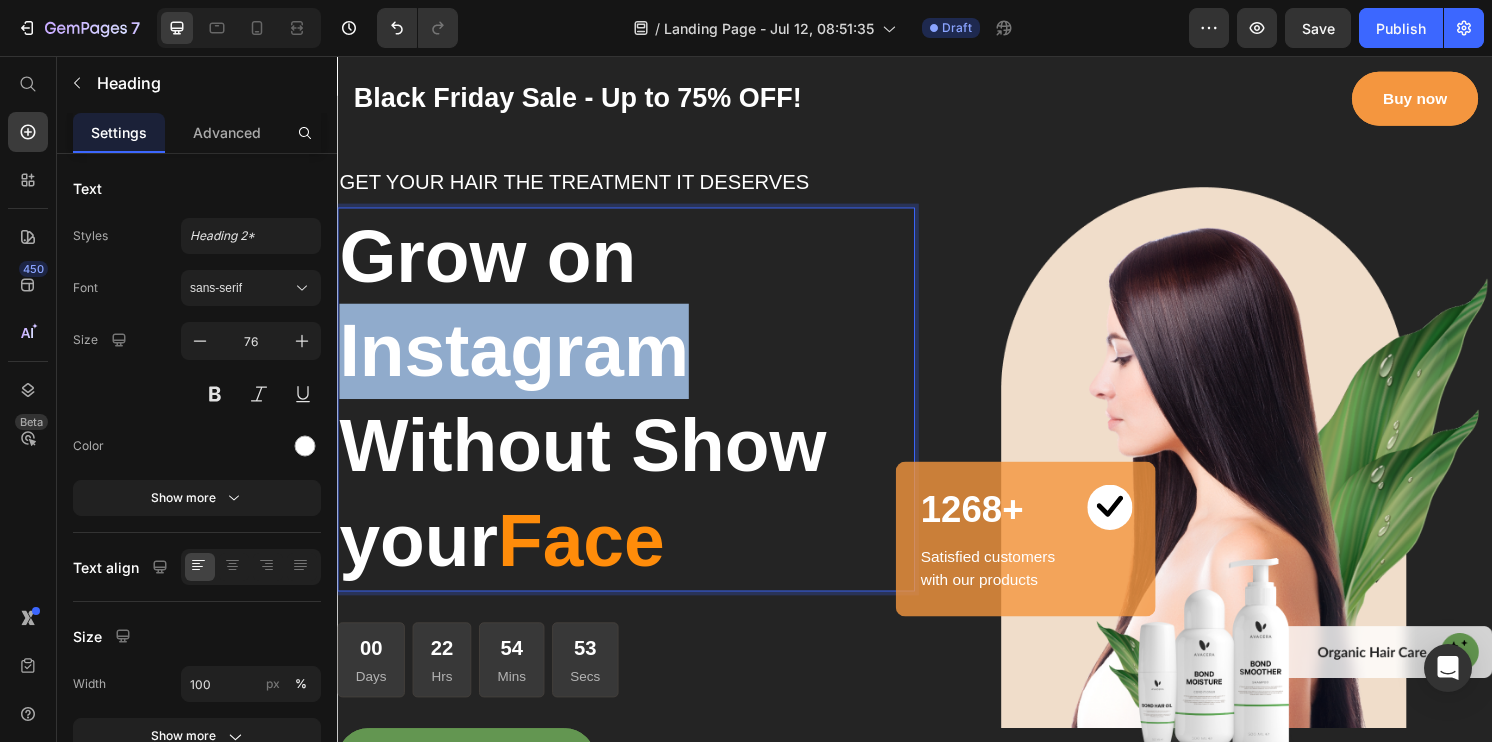 drag, startPoint x: 348, startPoint y: 363, endPoint x: 699, endPoint y: 336, distance: 352.03693 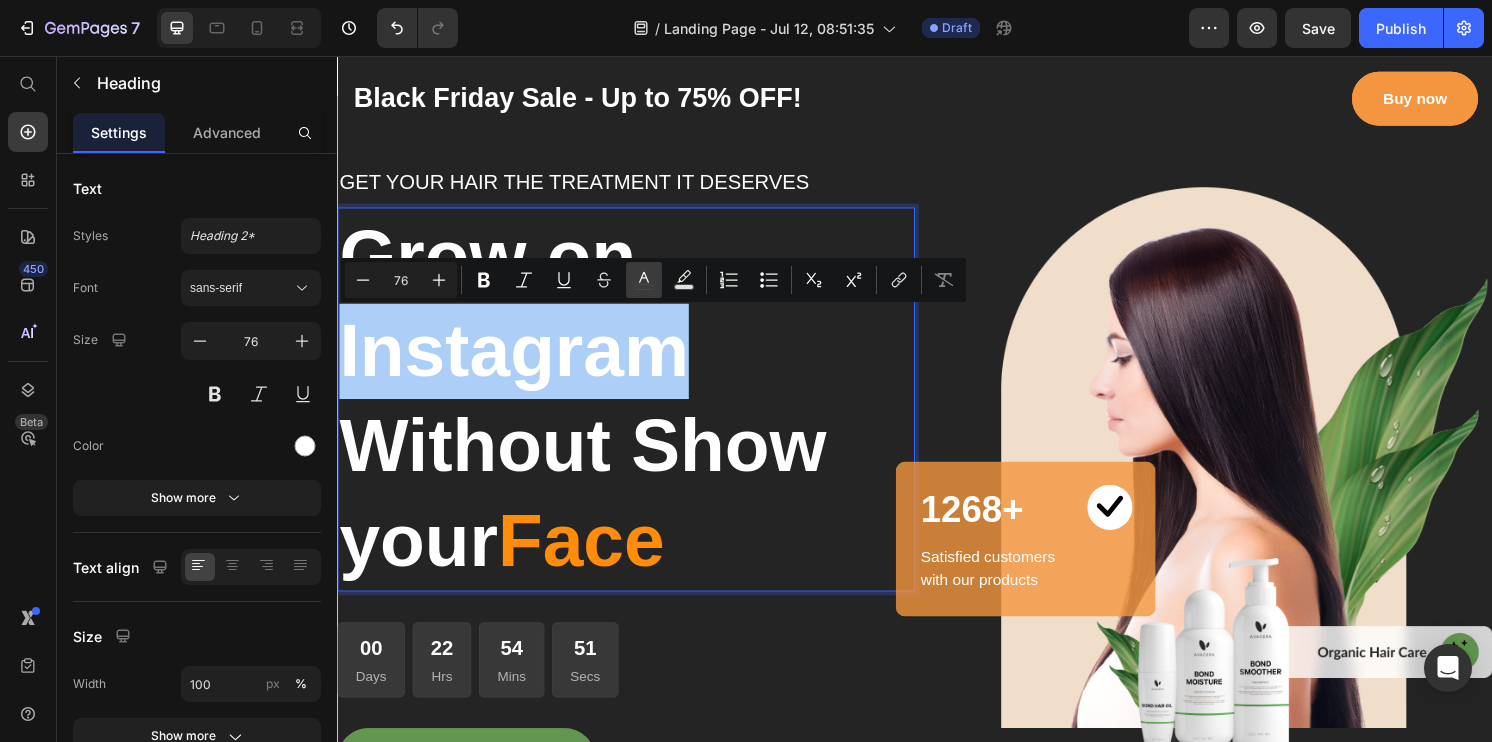 click on "color" at bounding box center [644, 280] 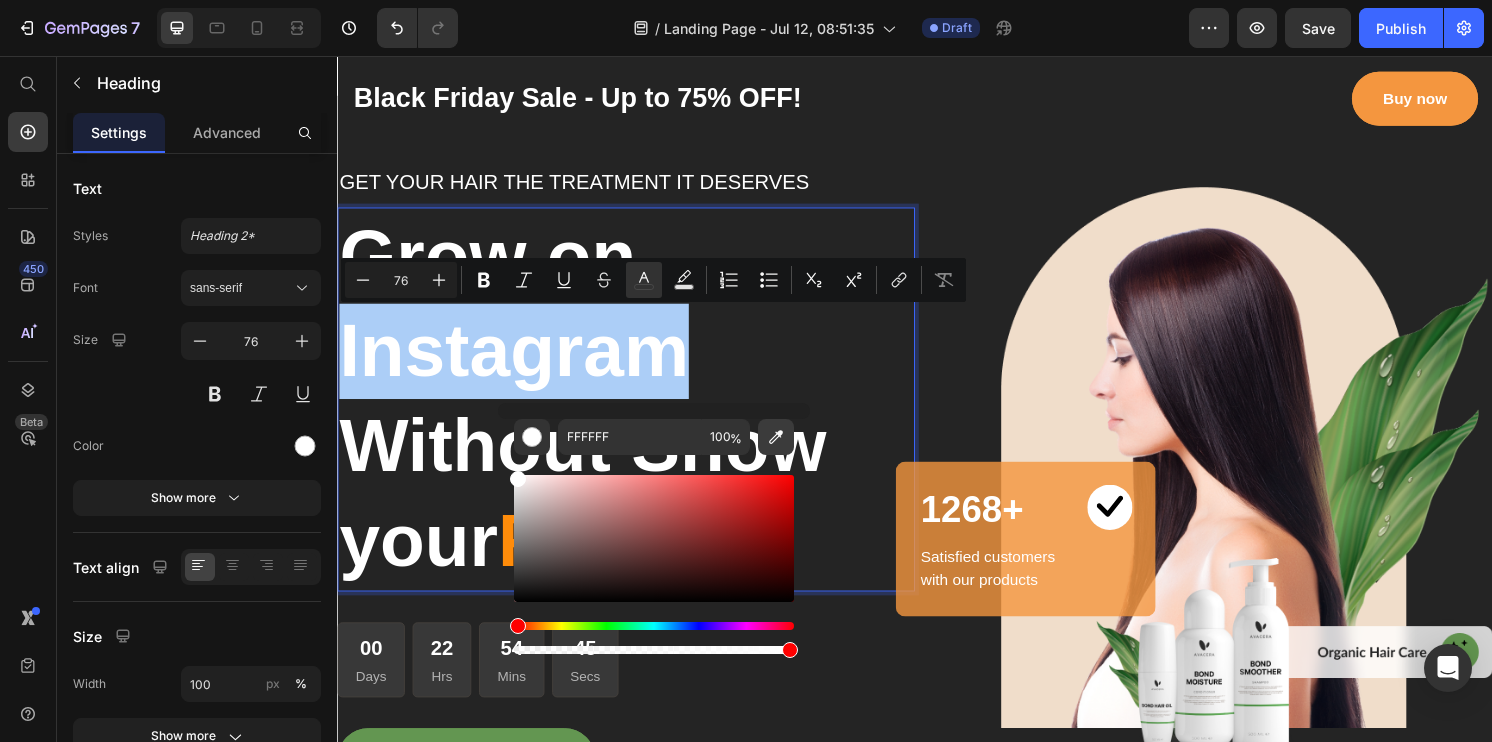 click at bounding box center [776, 437] 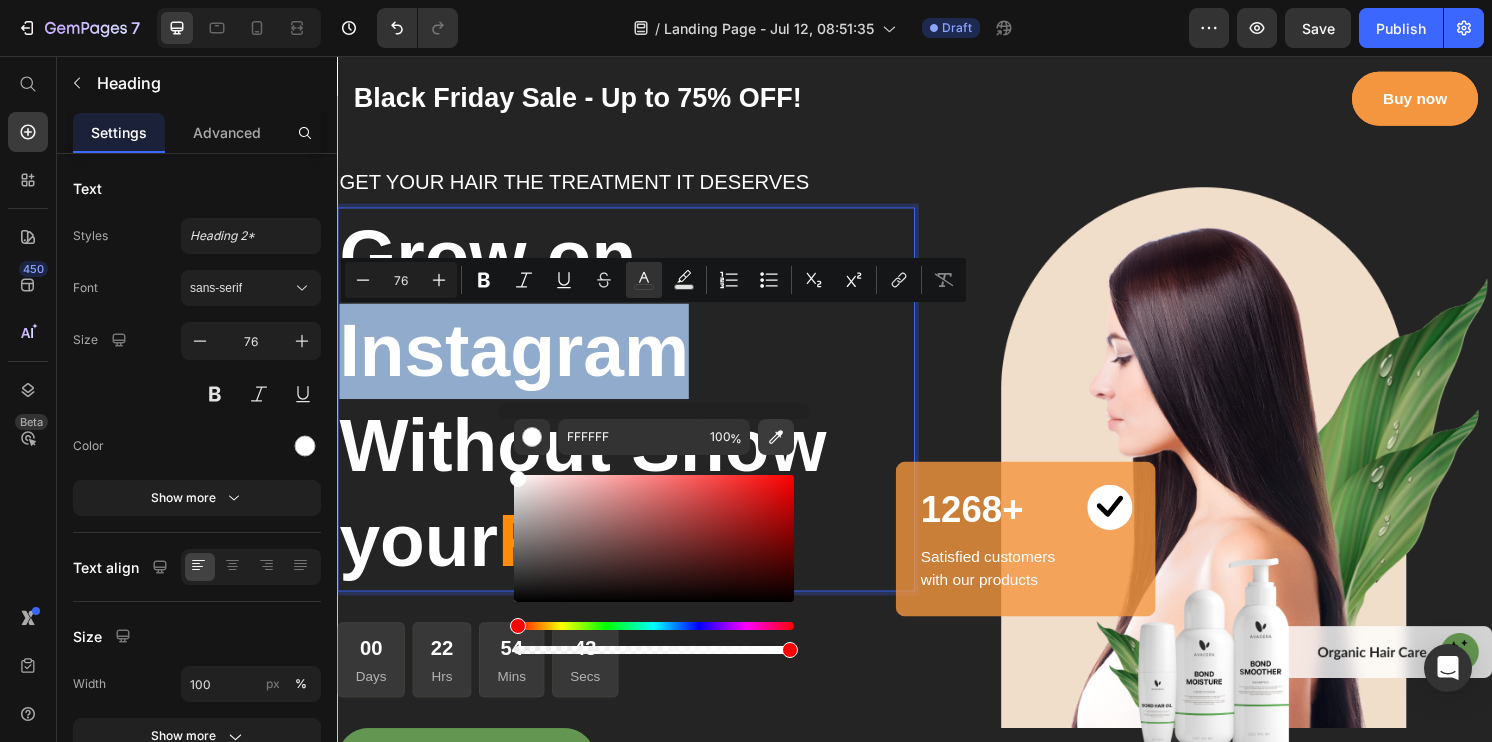 type on "CA7F39" 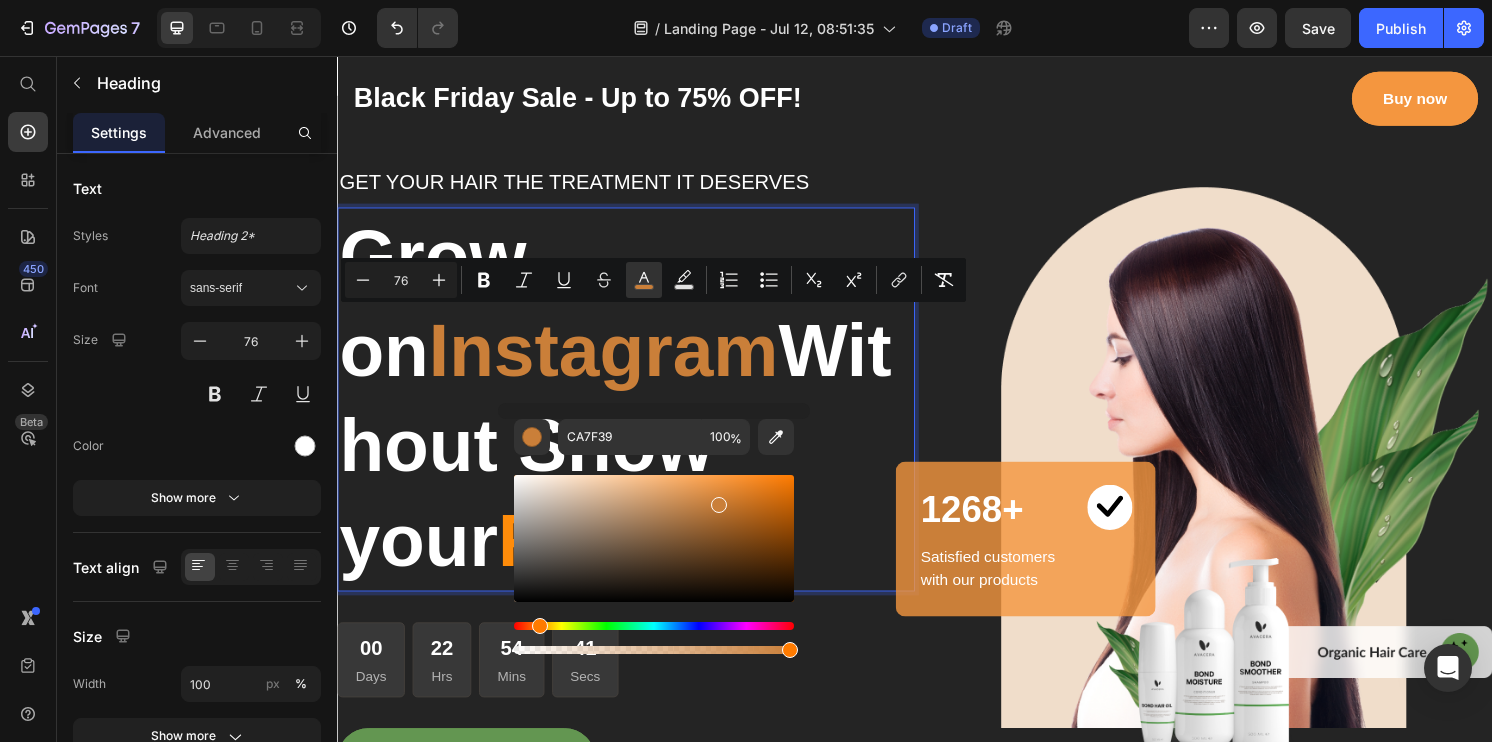 click on "Grow on  Instagram  Without Show your  Face" at bounding box center (637, 412) 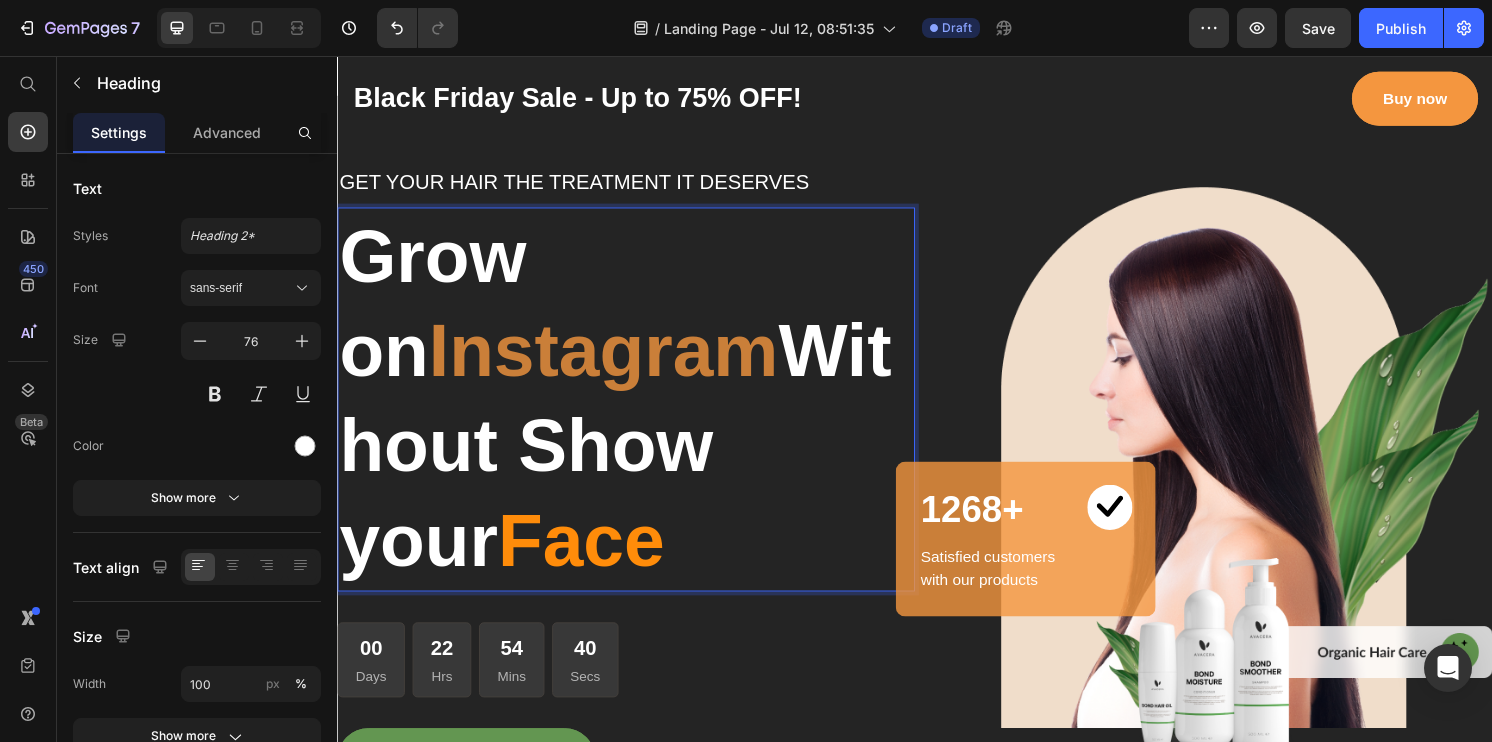 click on "Face" at bounding box center (590, 559) 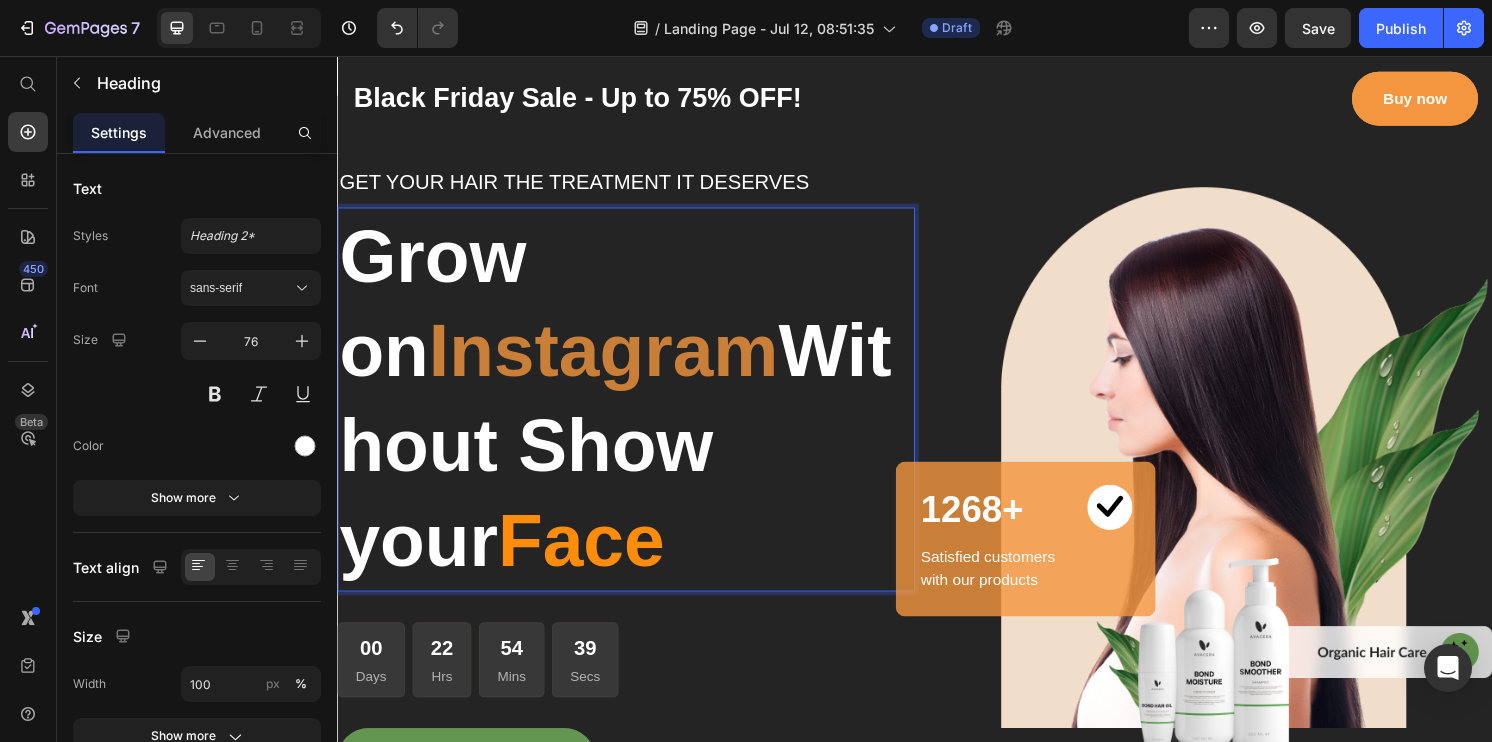 click on "Face" at bounding box center [590, 559] 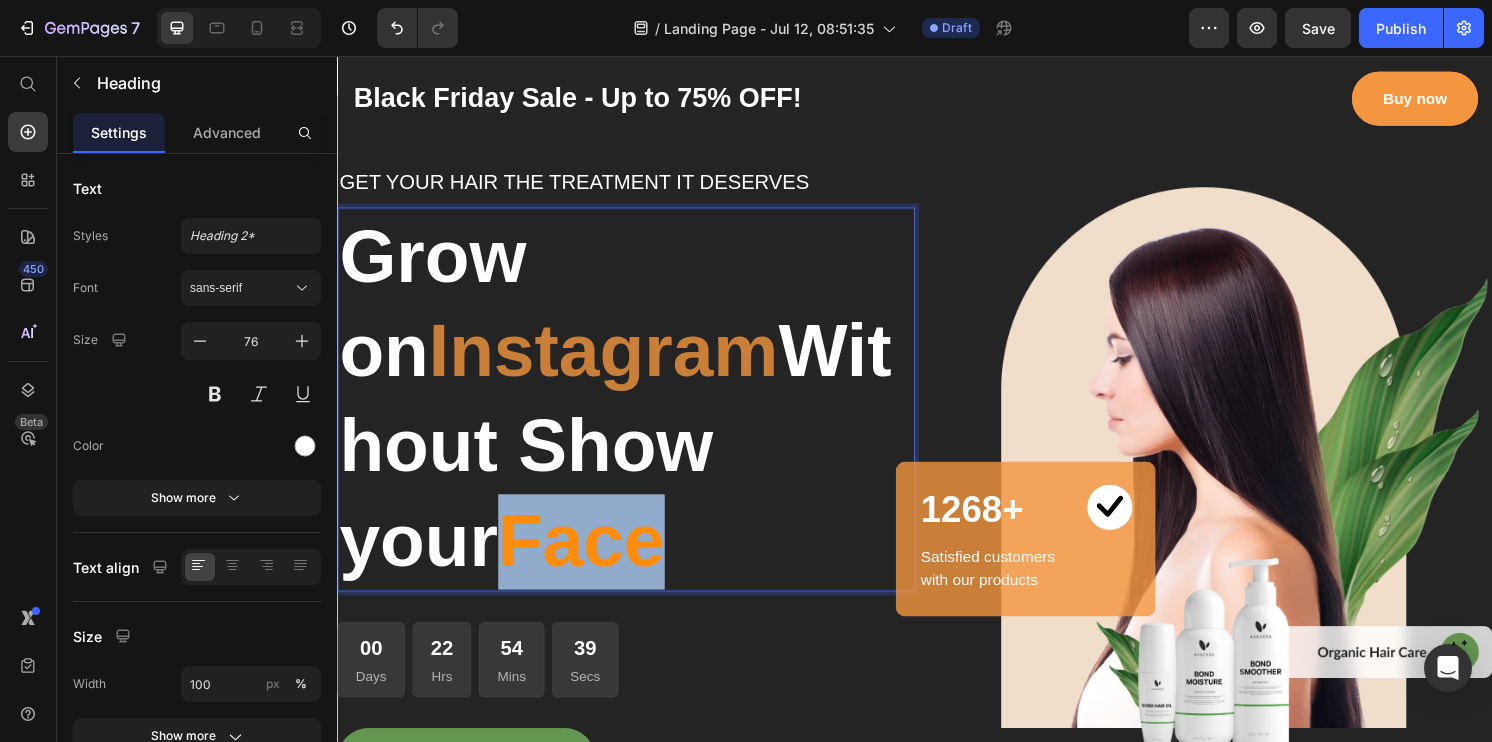 click on "Face" at bounding box center (590, 559) 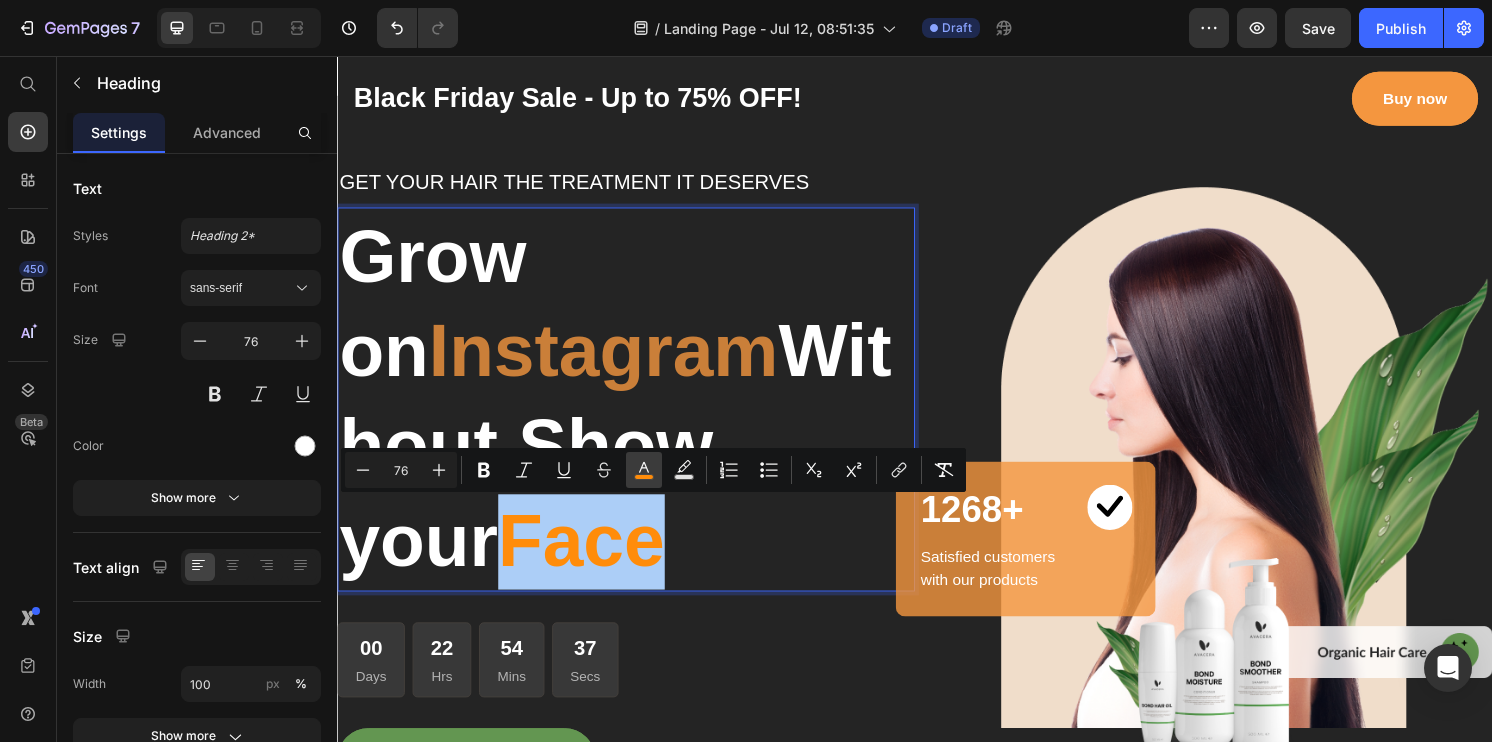 click on "color" at bounding box center [644, 470] 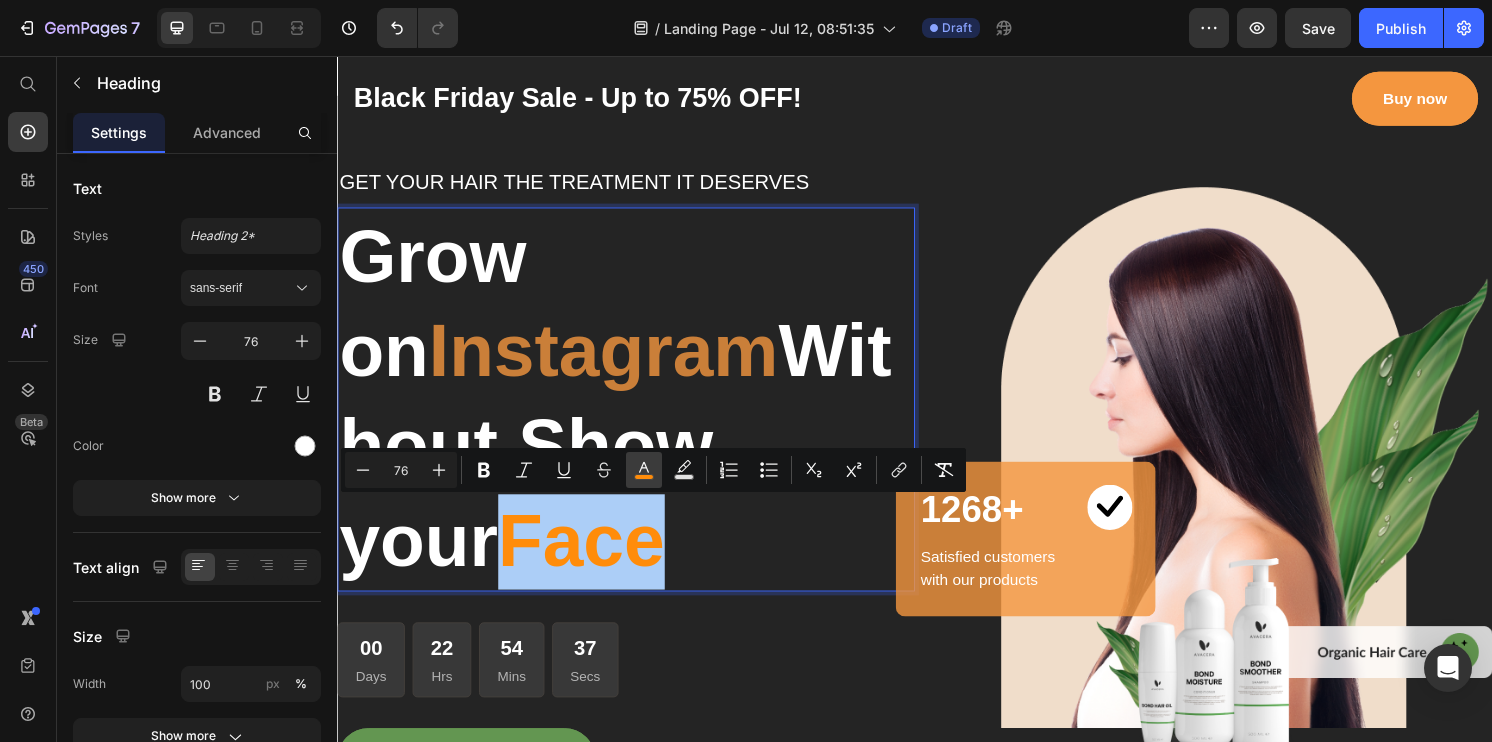 type on "FF8C0A" 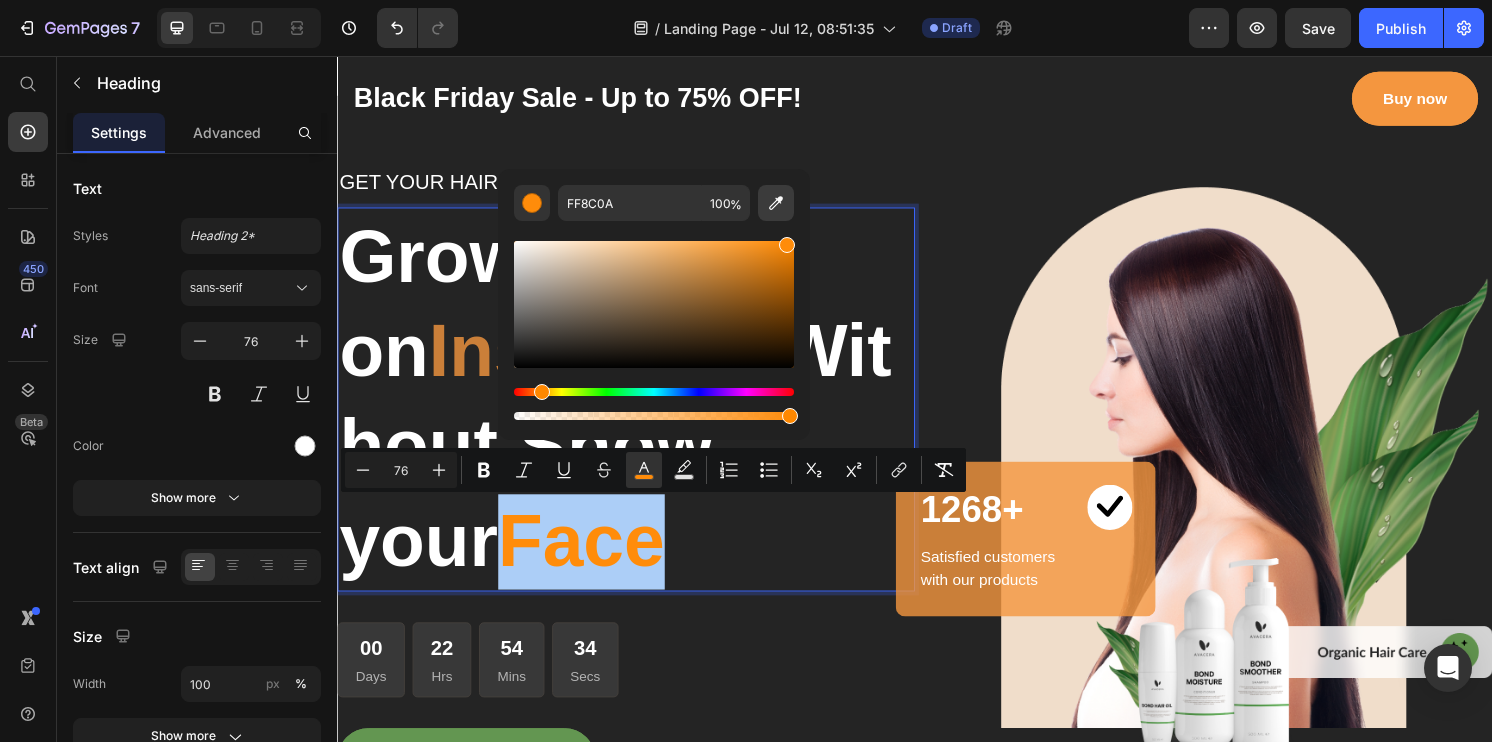 click at bounding box center [776, 203] 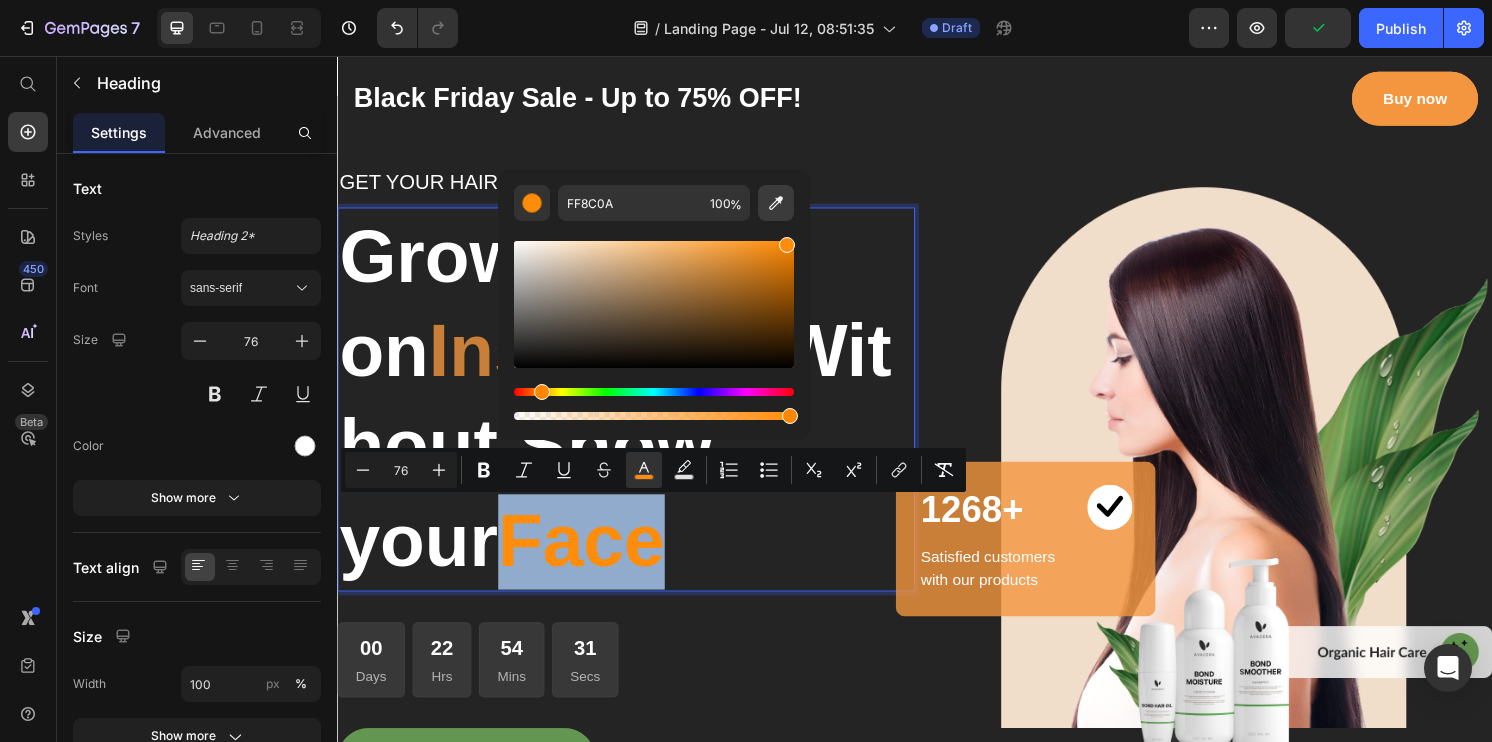 type on "CA7F39" 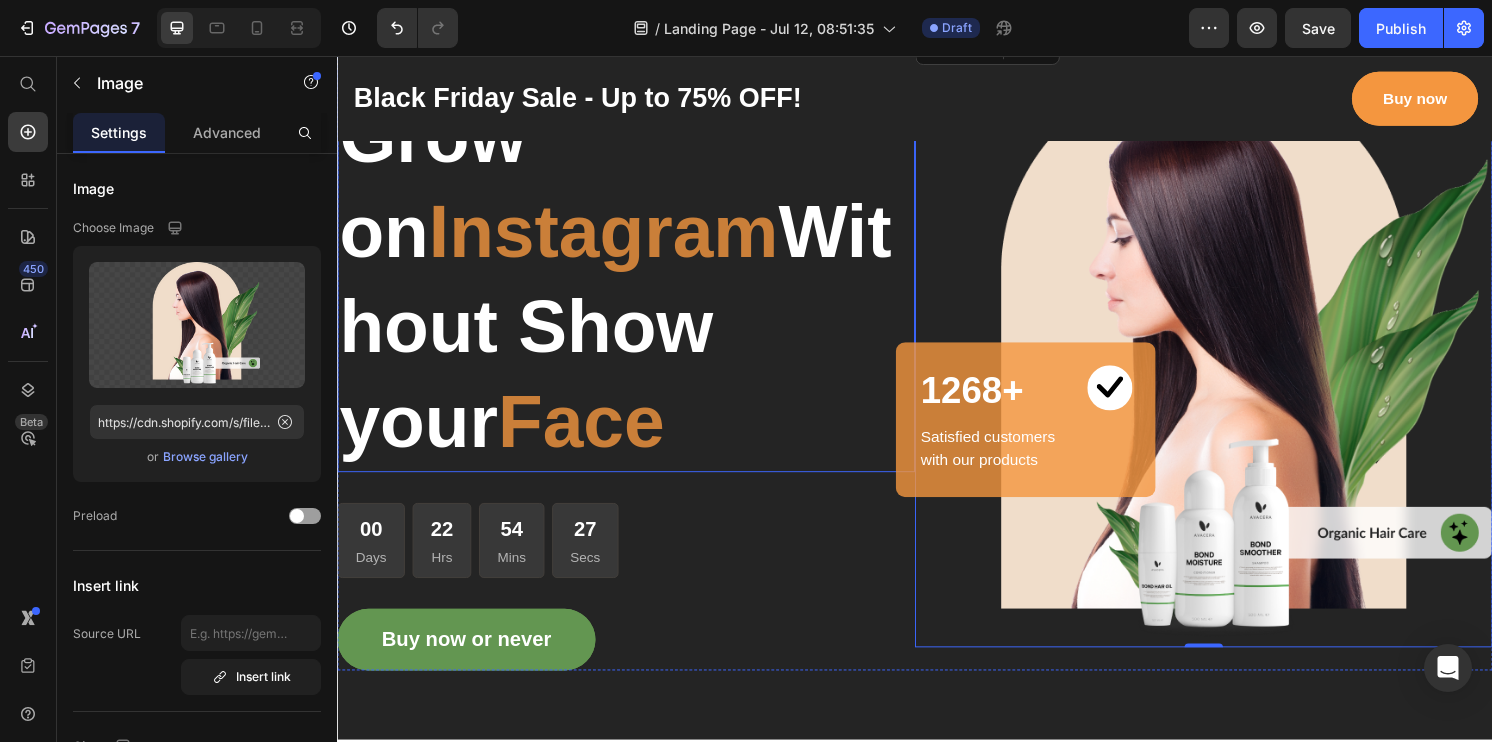scroll, scrollTop: 114, scrollLeft: 0, axis: vertical 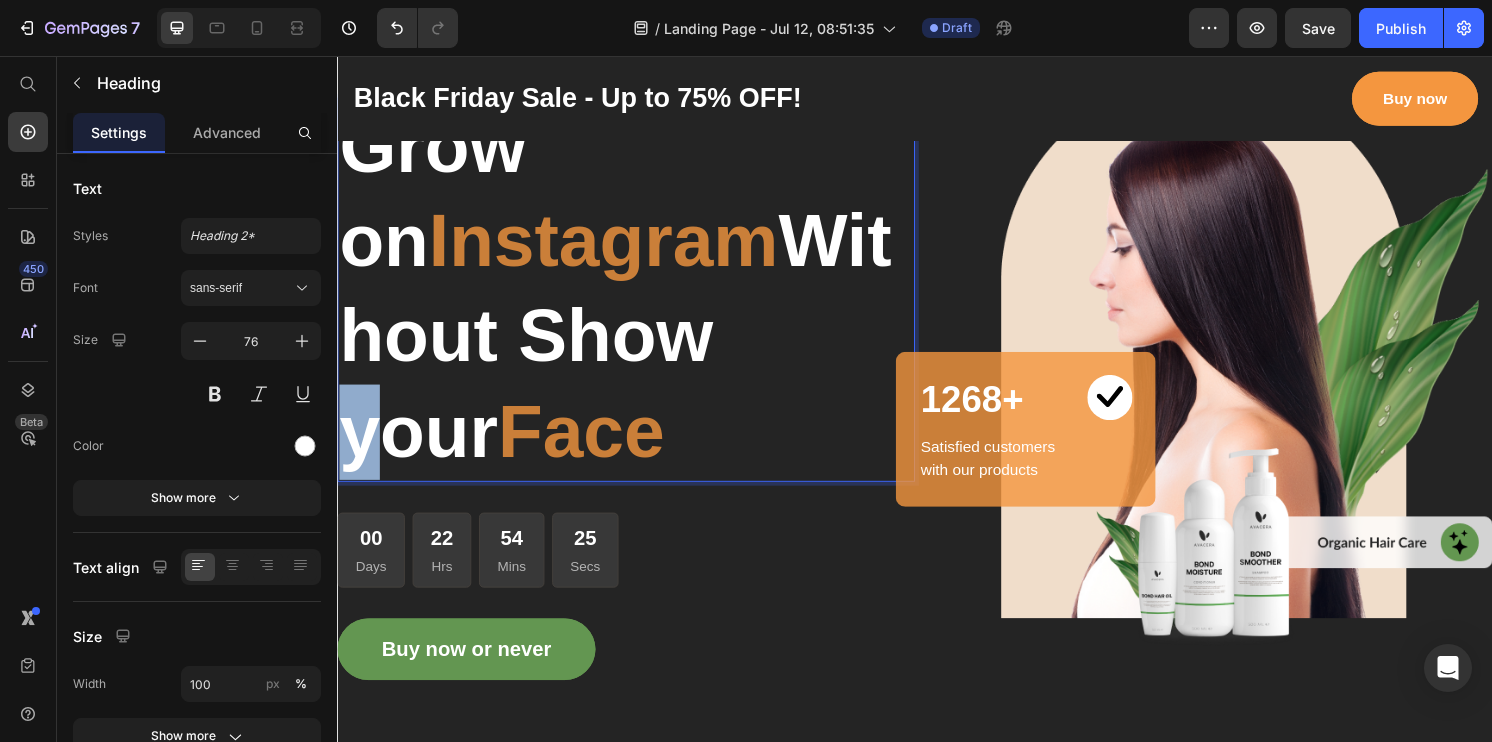 click on "Grow on  Instagram  Without Show your  Face" at bounding box center [637, 298] 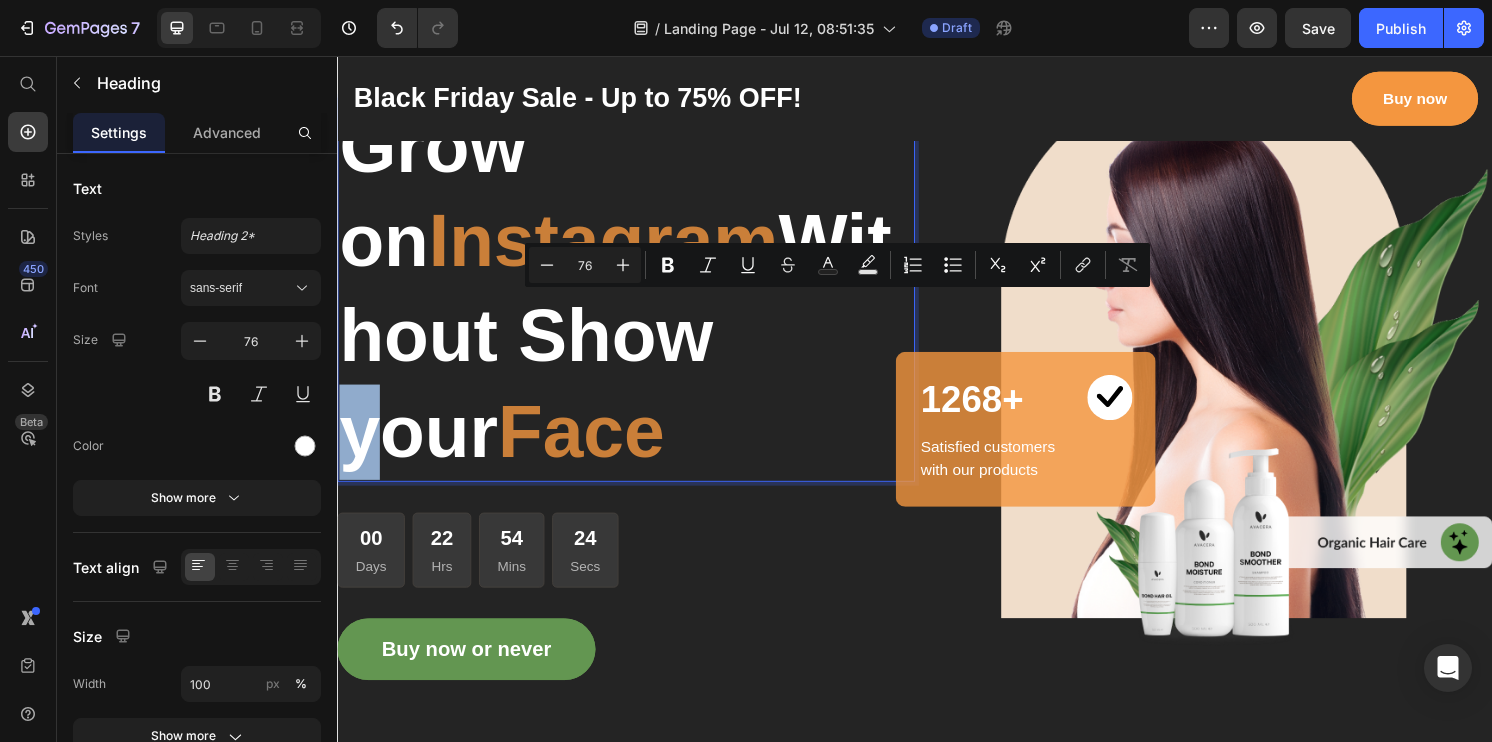 click on "Grow on  Instagram  Without Show your  Face" at bounding box center [637, 298] 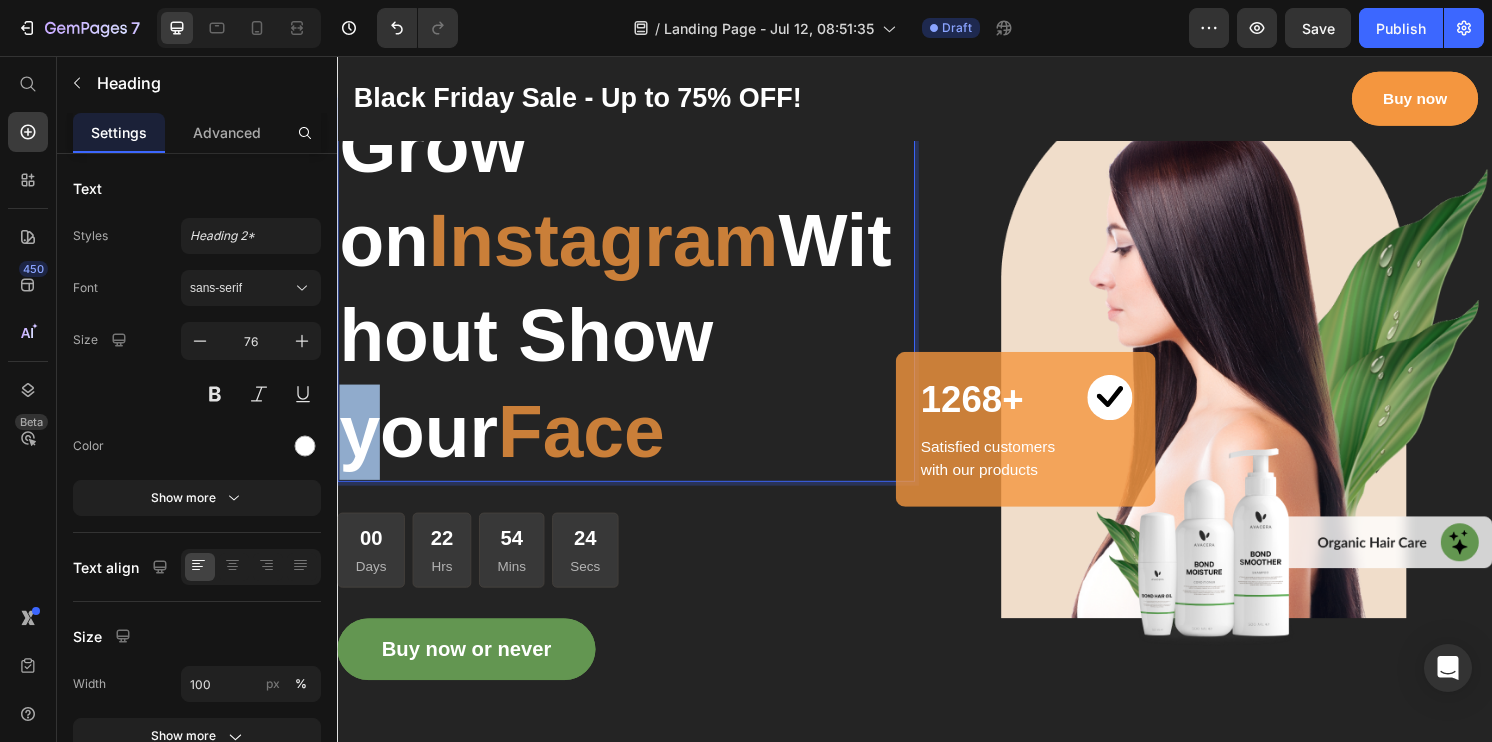 click on "Grow on  Instagram  Without Show your  Face" at bounding box center [637, 298] 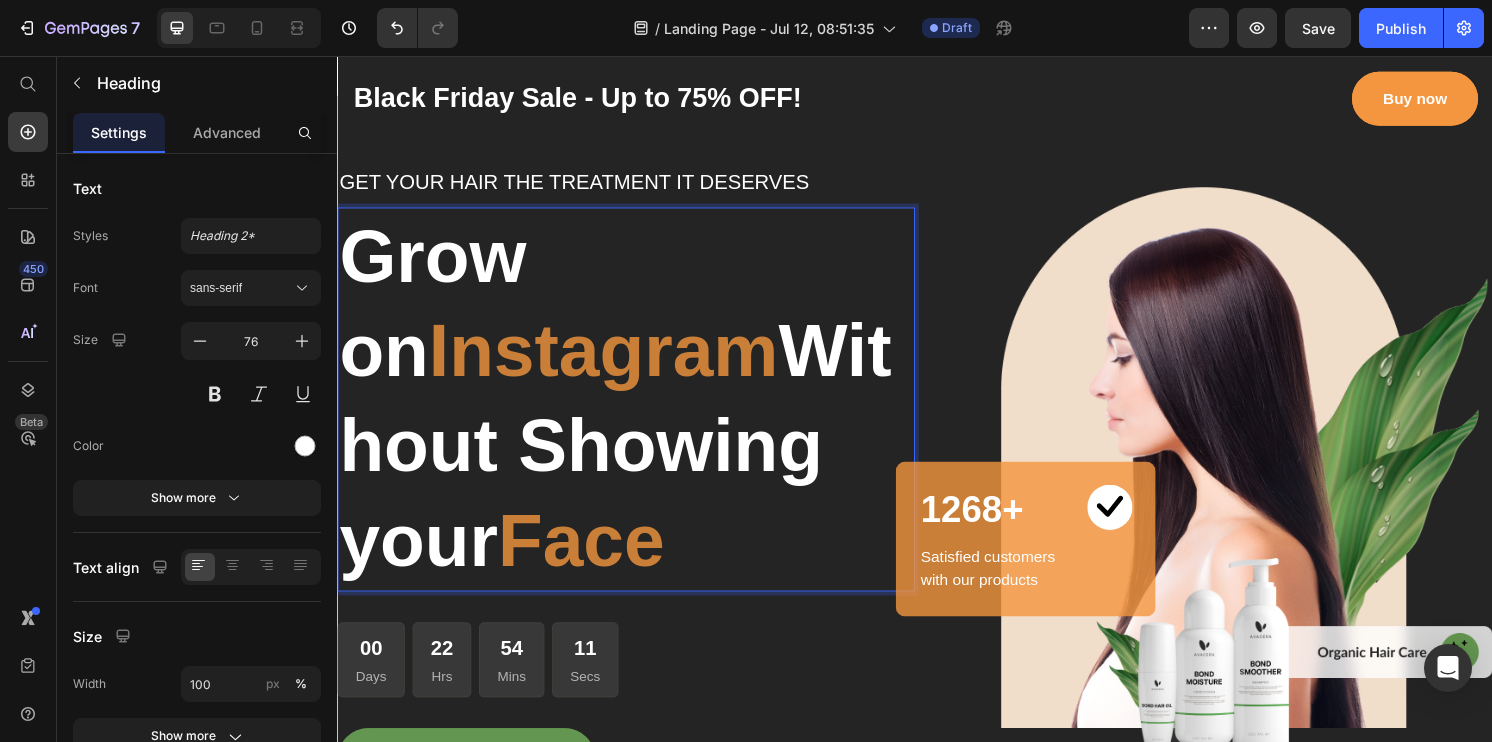 scroll, scrollTop: 2, scrollLeft: 0, axis: vertical 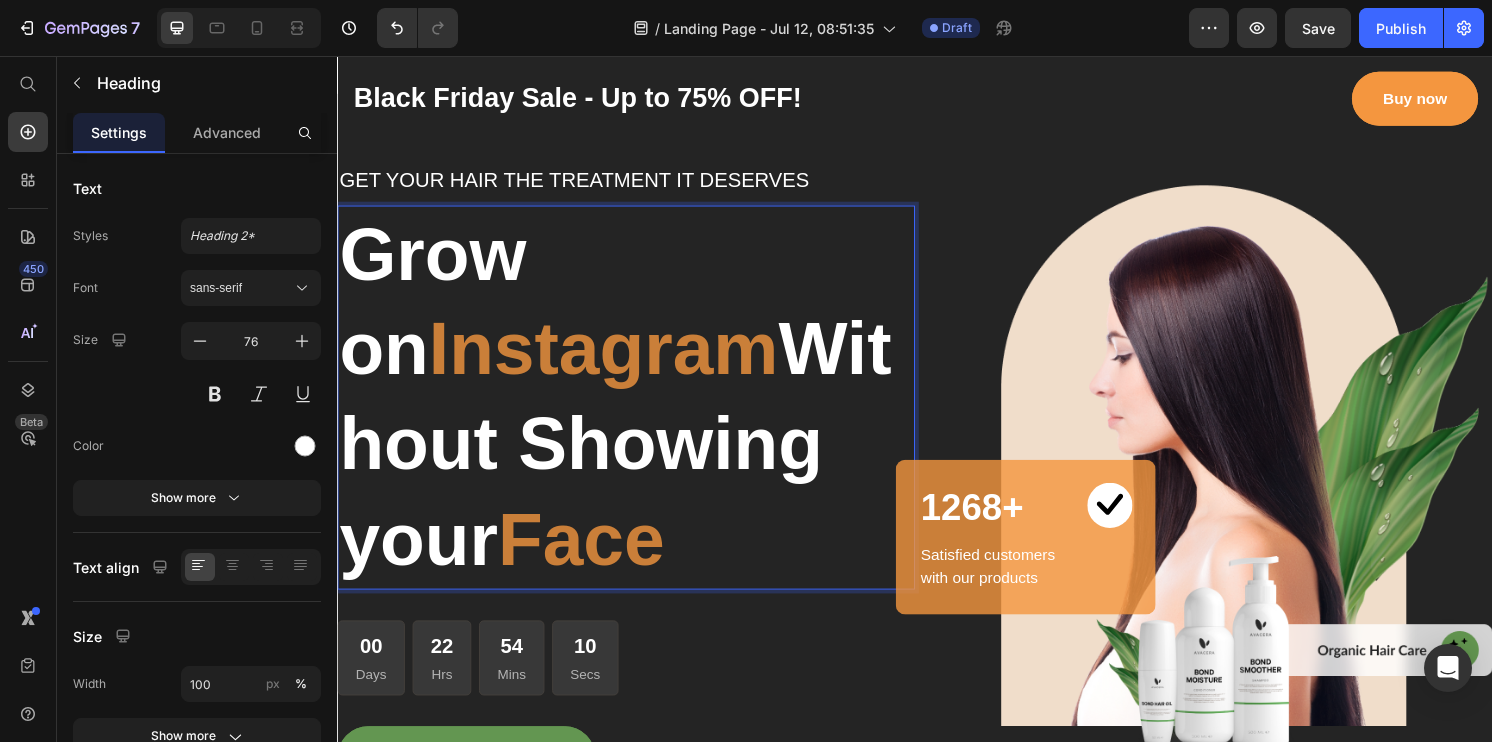 click on "Grow on  Instagram  Without Showing  your  Face" at bounding box center [637, 410] 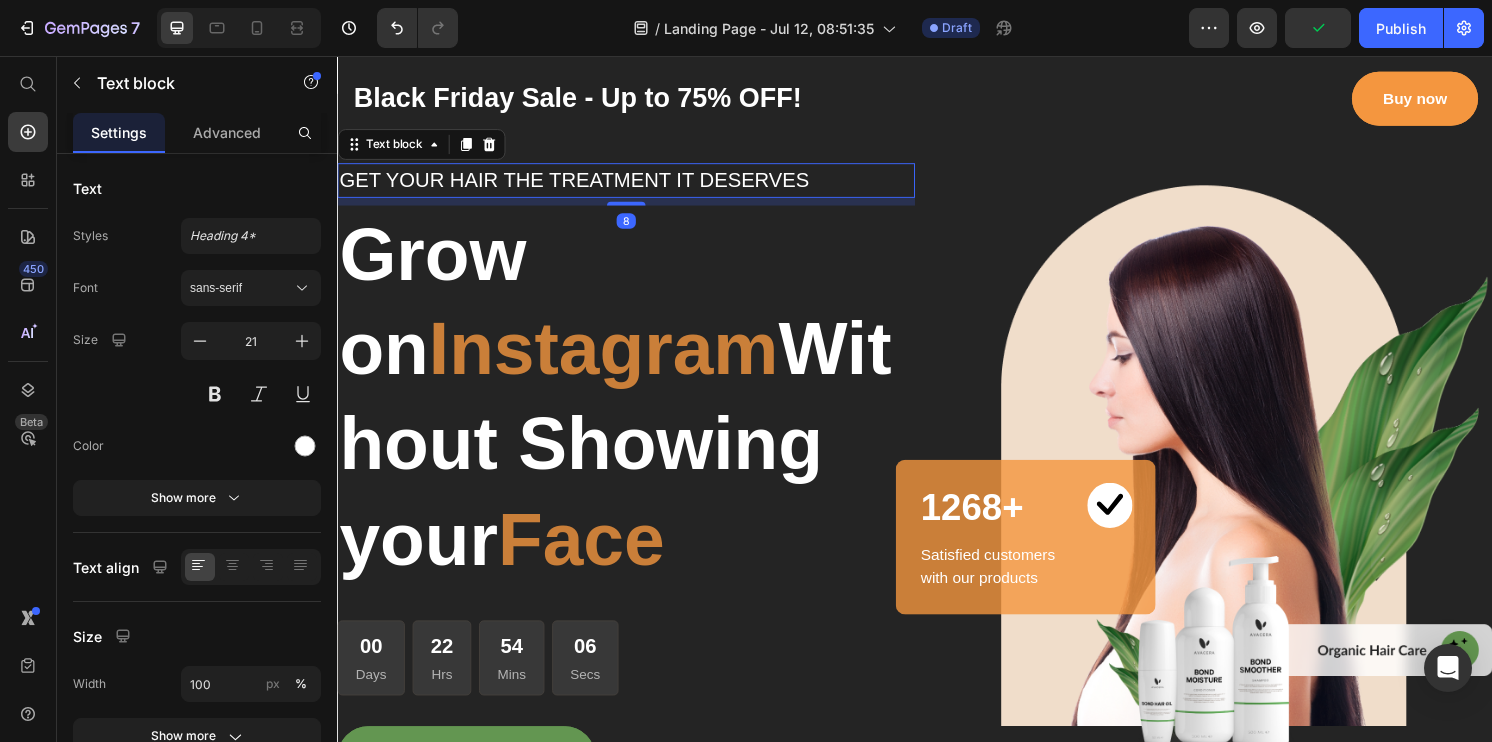 click on "GET YOUR HAIR THE TREATMENT IT DESERVES" at bounding box center (637, 185) 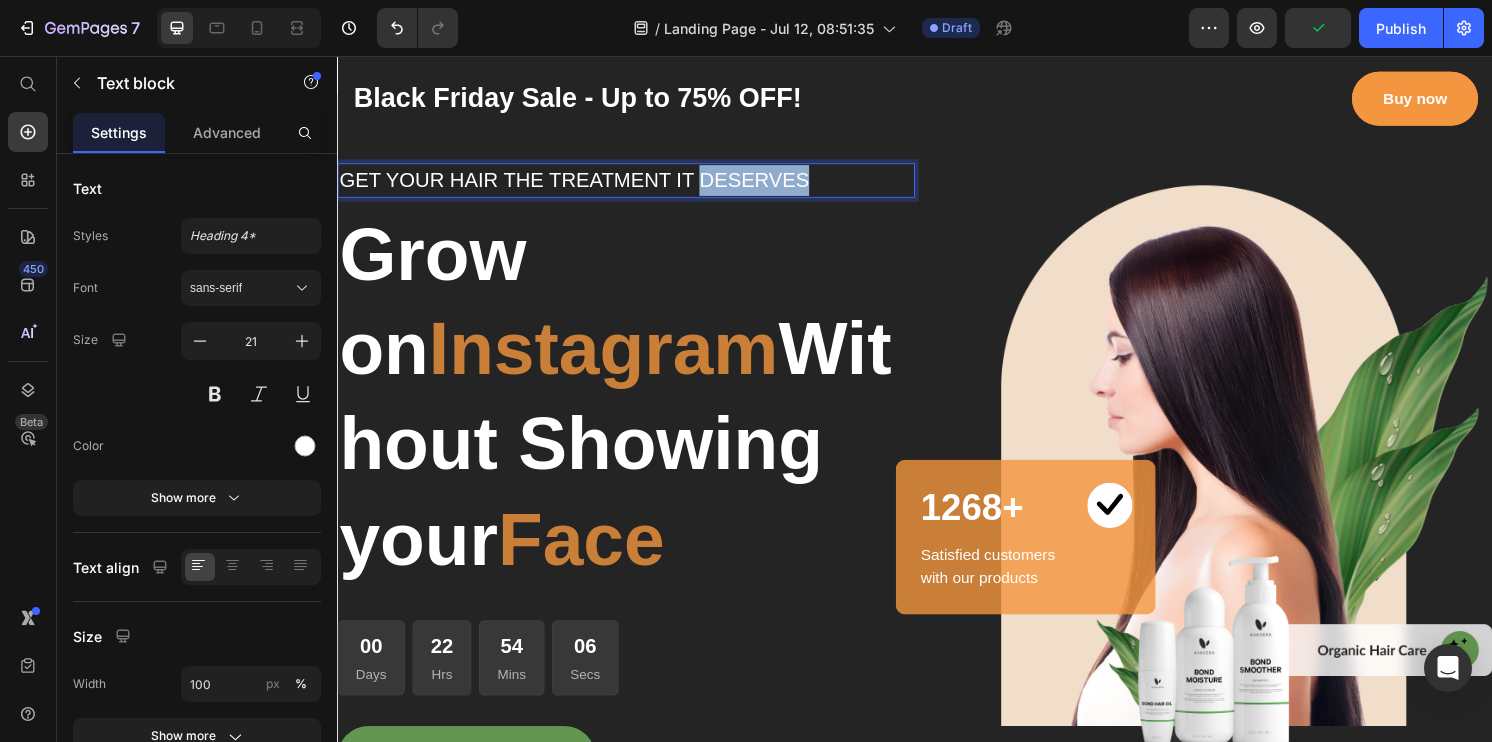 click on "GET YOUR HAIR THE TREATMENT IT DESERVES" at bounding box center [637, 185] 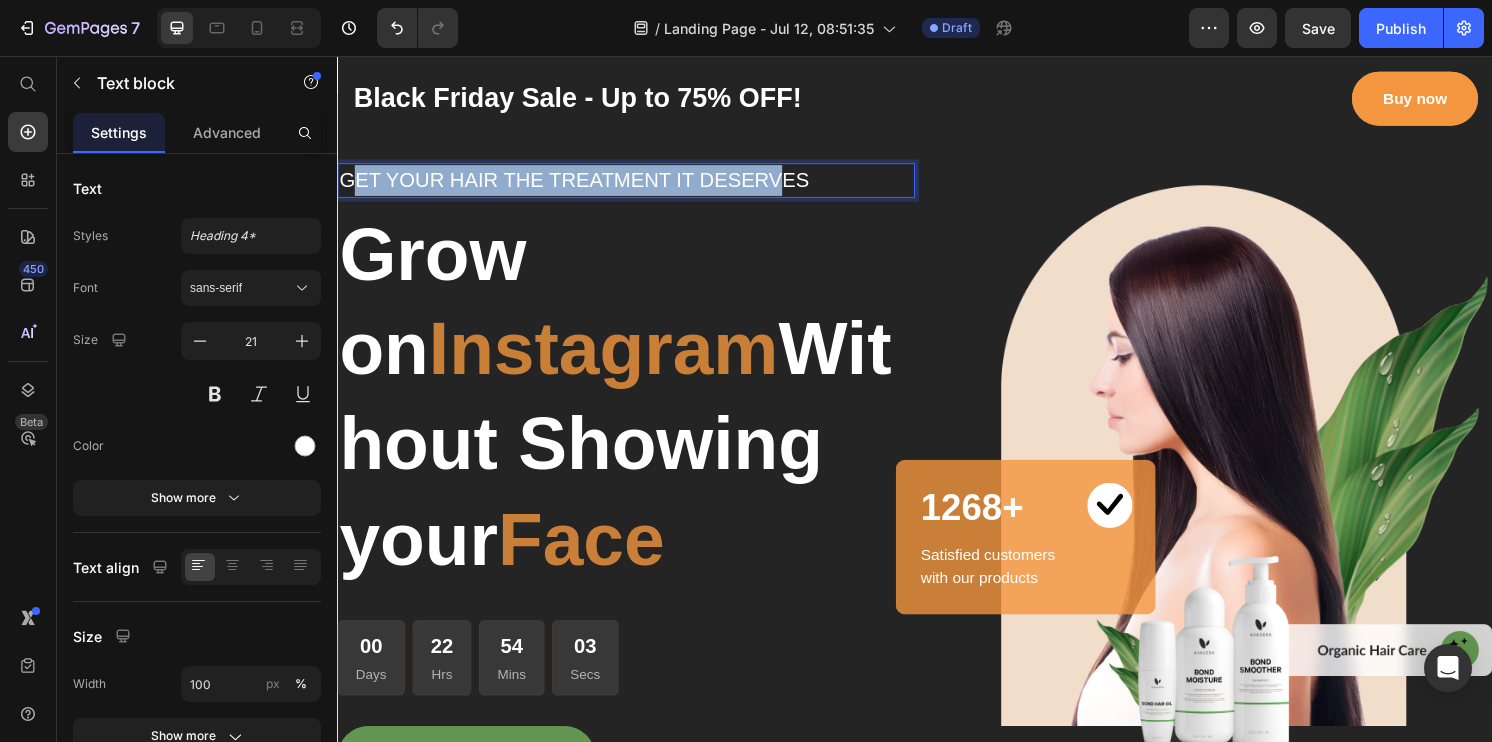 drag, startPoint x: 359, startPoint y: 184, endPoint x: 803, endPoint y: 186, distance: 444.00452 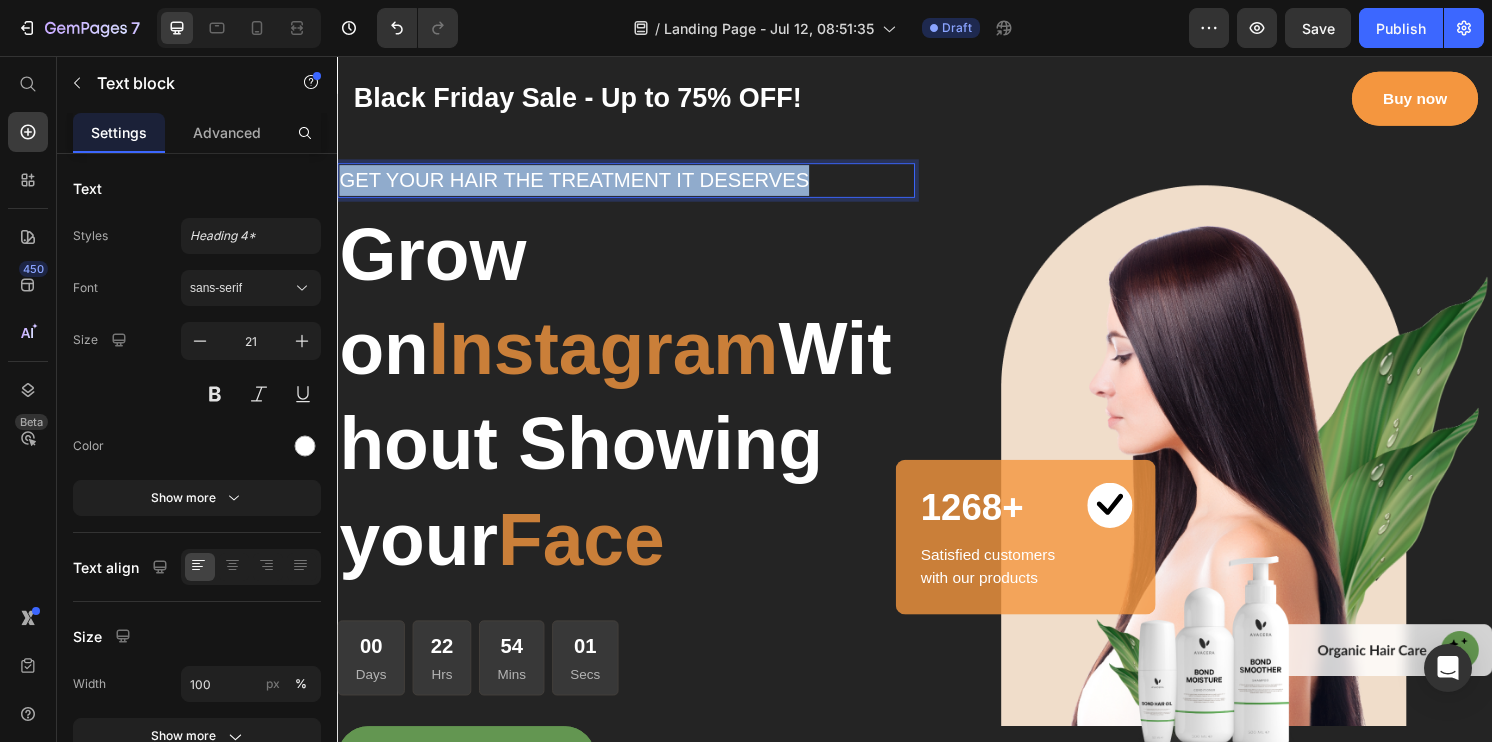 drag, startPoint x: 345, startPoint y: 181, endPoint x: 887, endPoint y: 191, distance: 542.0922 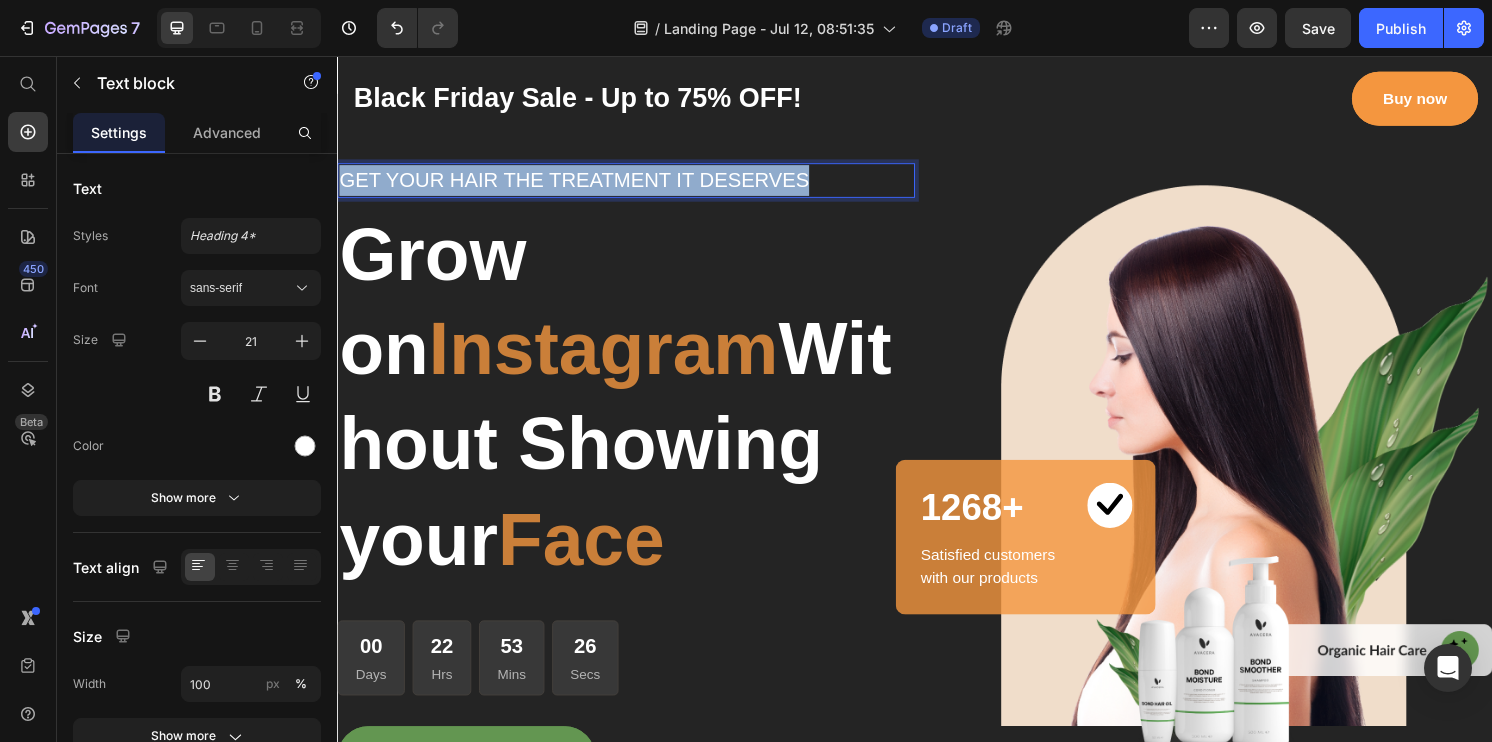 scroll, scrollTop: 246, scrollLeft: 0, axis: vertical 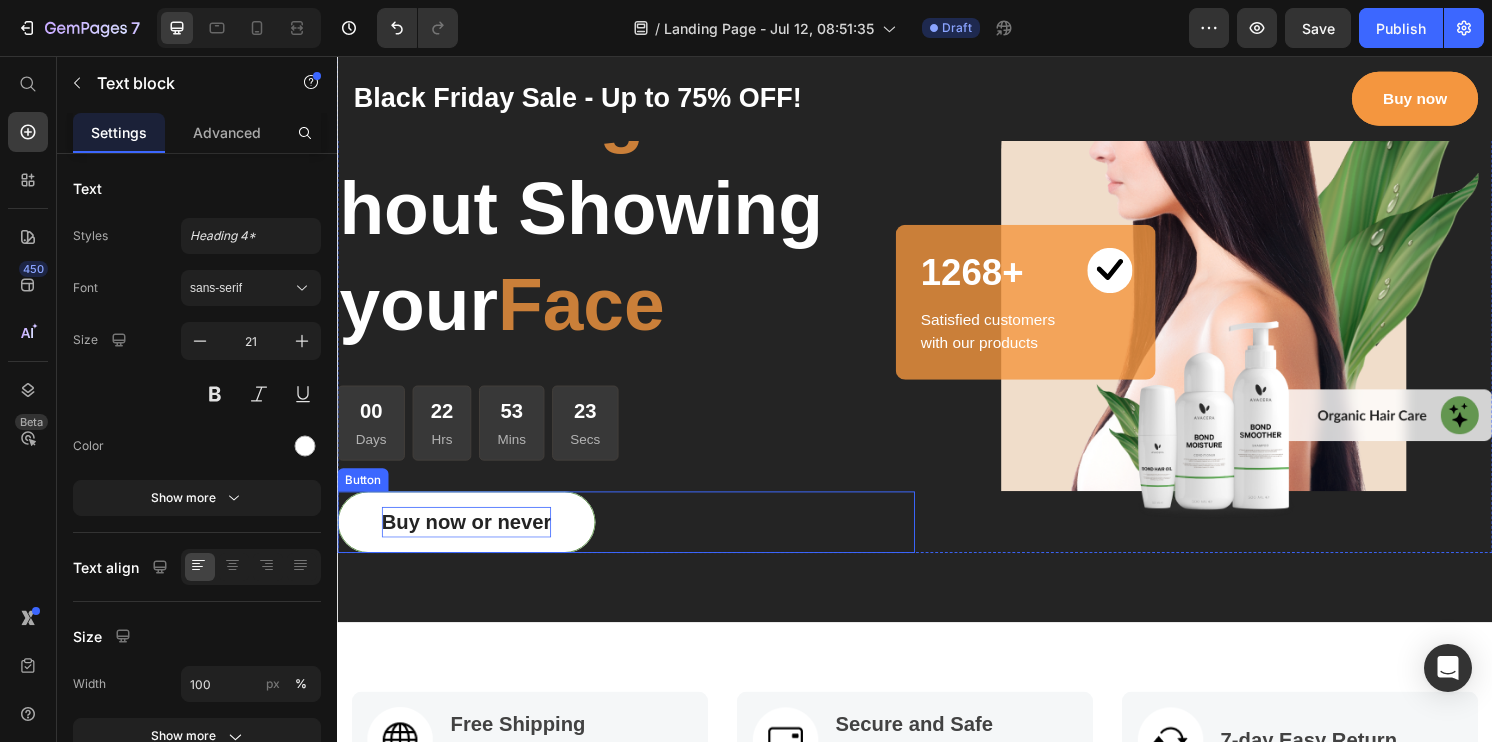 click on "Buy now or never" at bounding box center (471, 540) 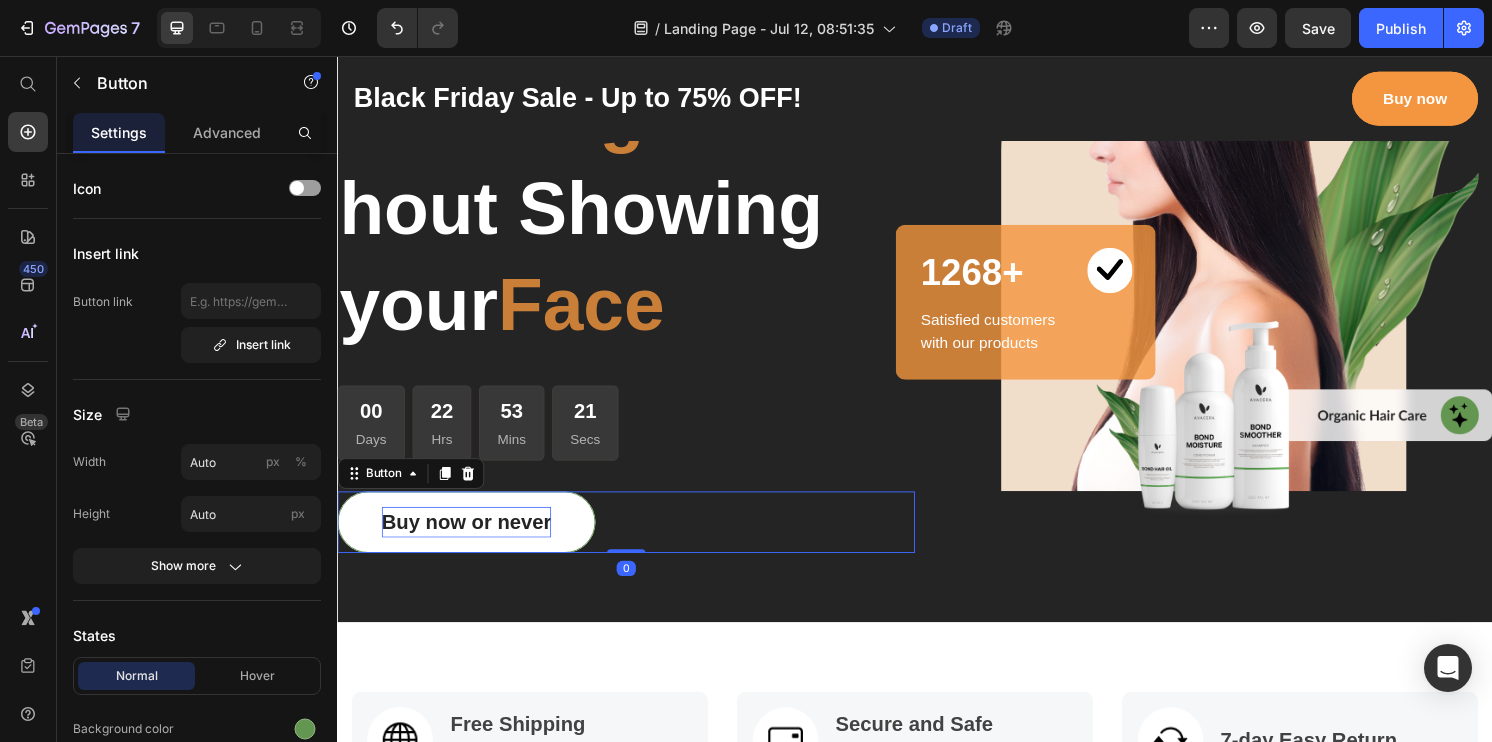 click on "Buy now or never" at bounding box center (471, 540) 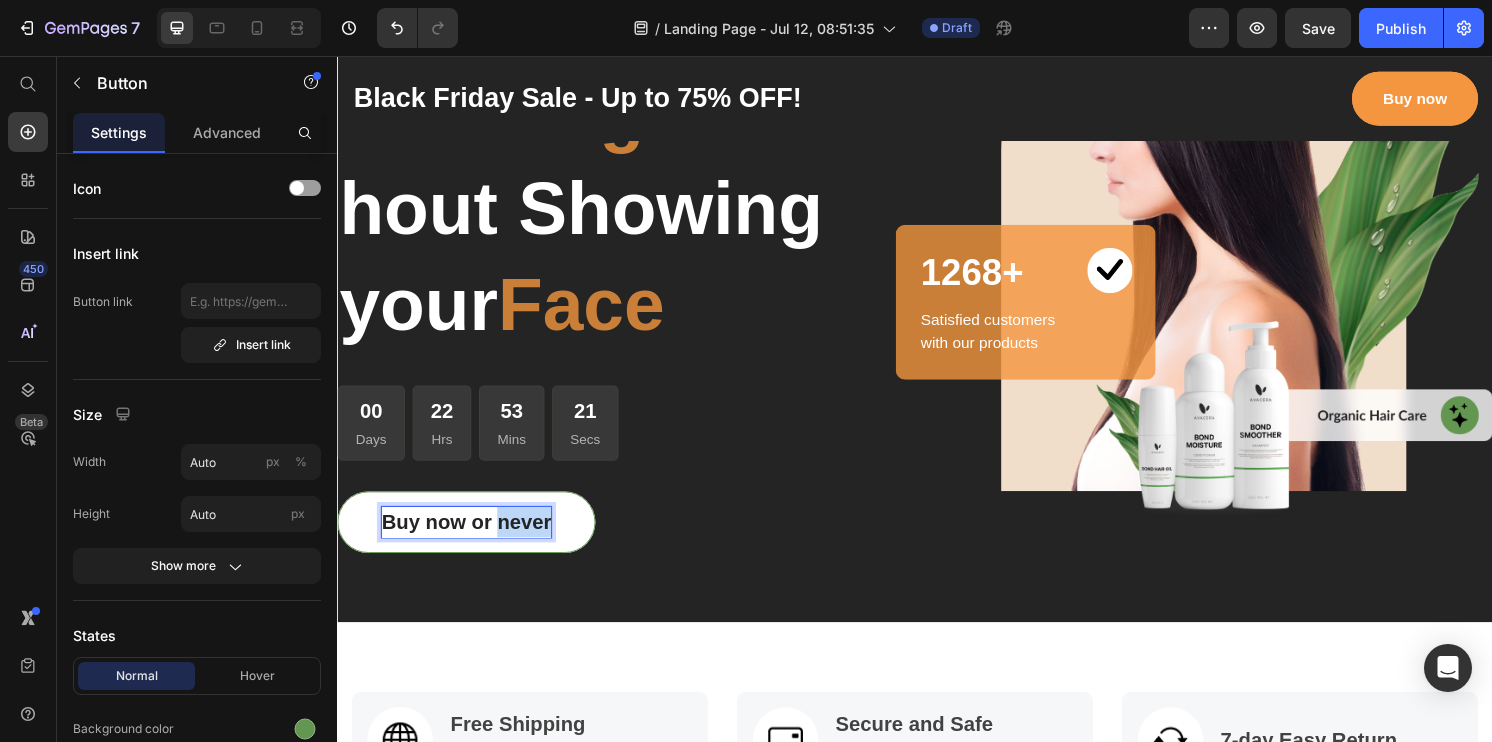 click on "Buy now or never" at bounding box center [471, 540] 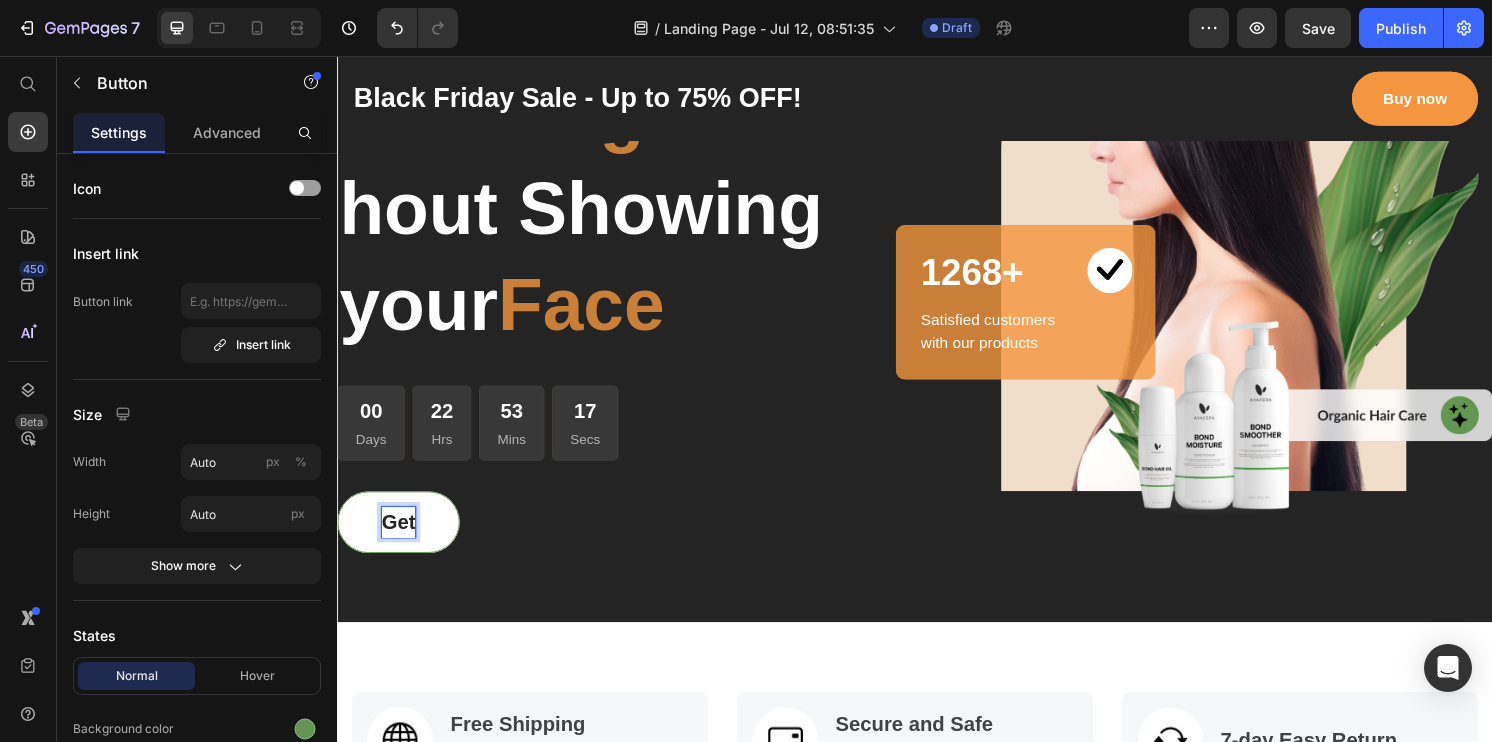 click on "Get" at bounding box center (400, 540) 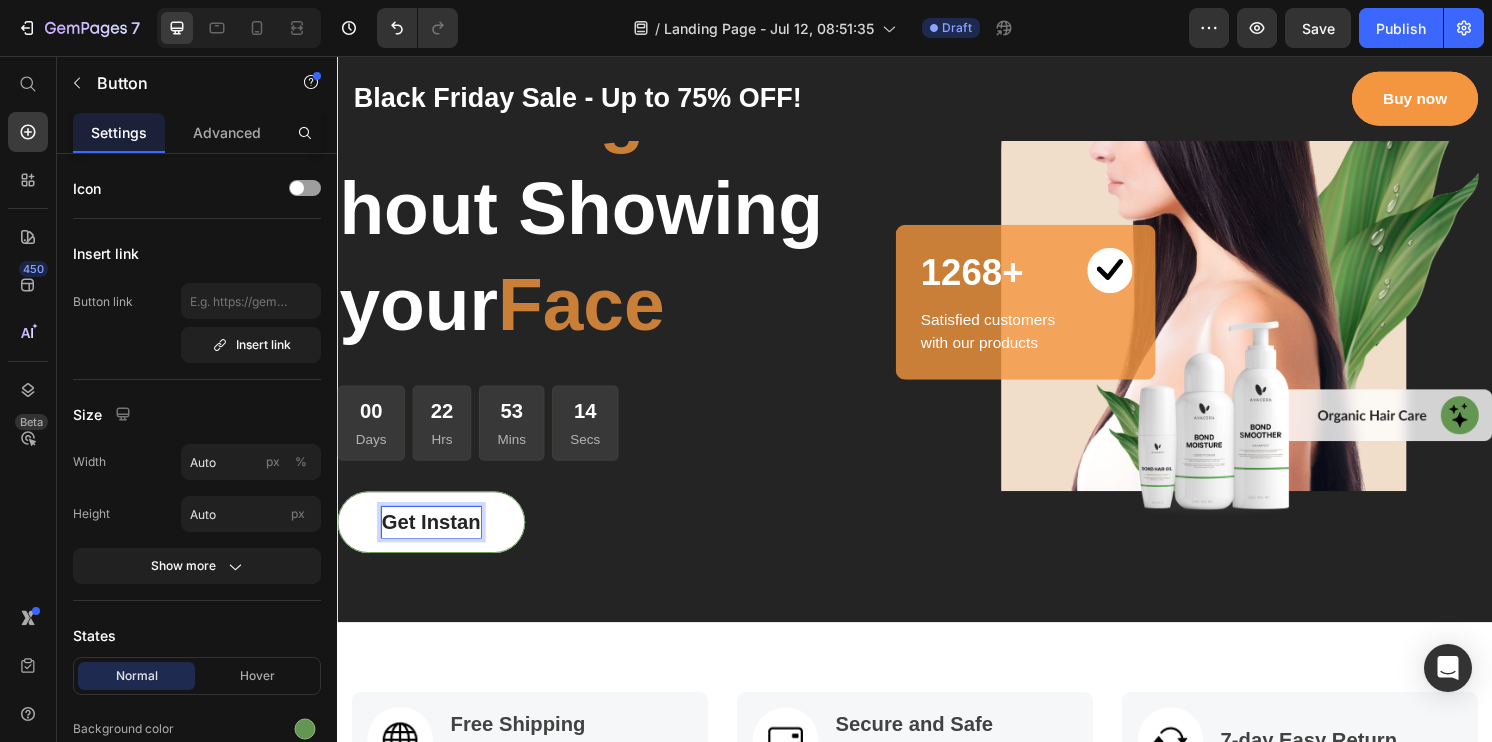 click on "Get Instan" at bounding box center (434, 540) 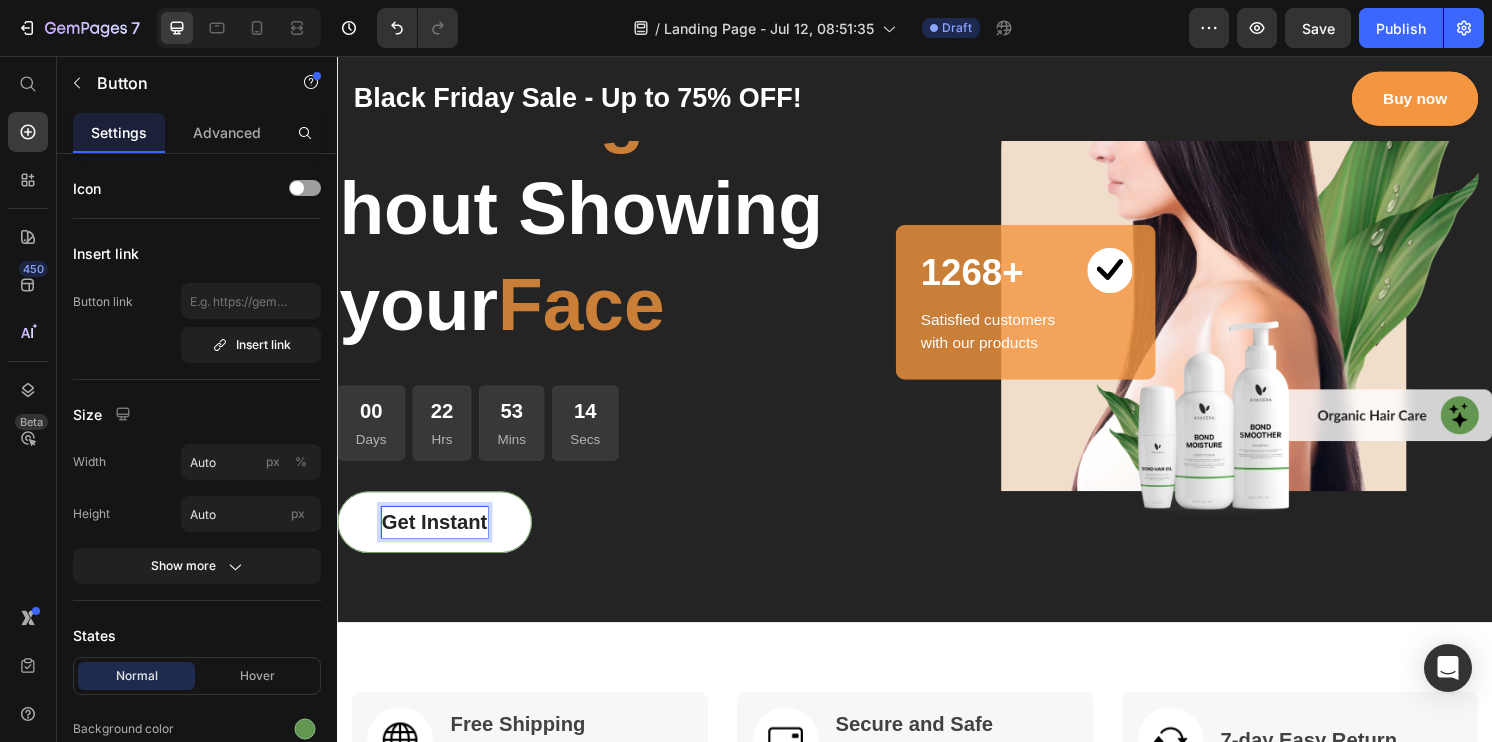 click on "Get Instant" at bounding box center [438, 540] 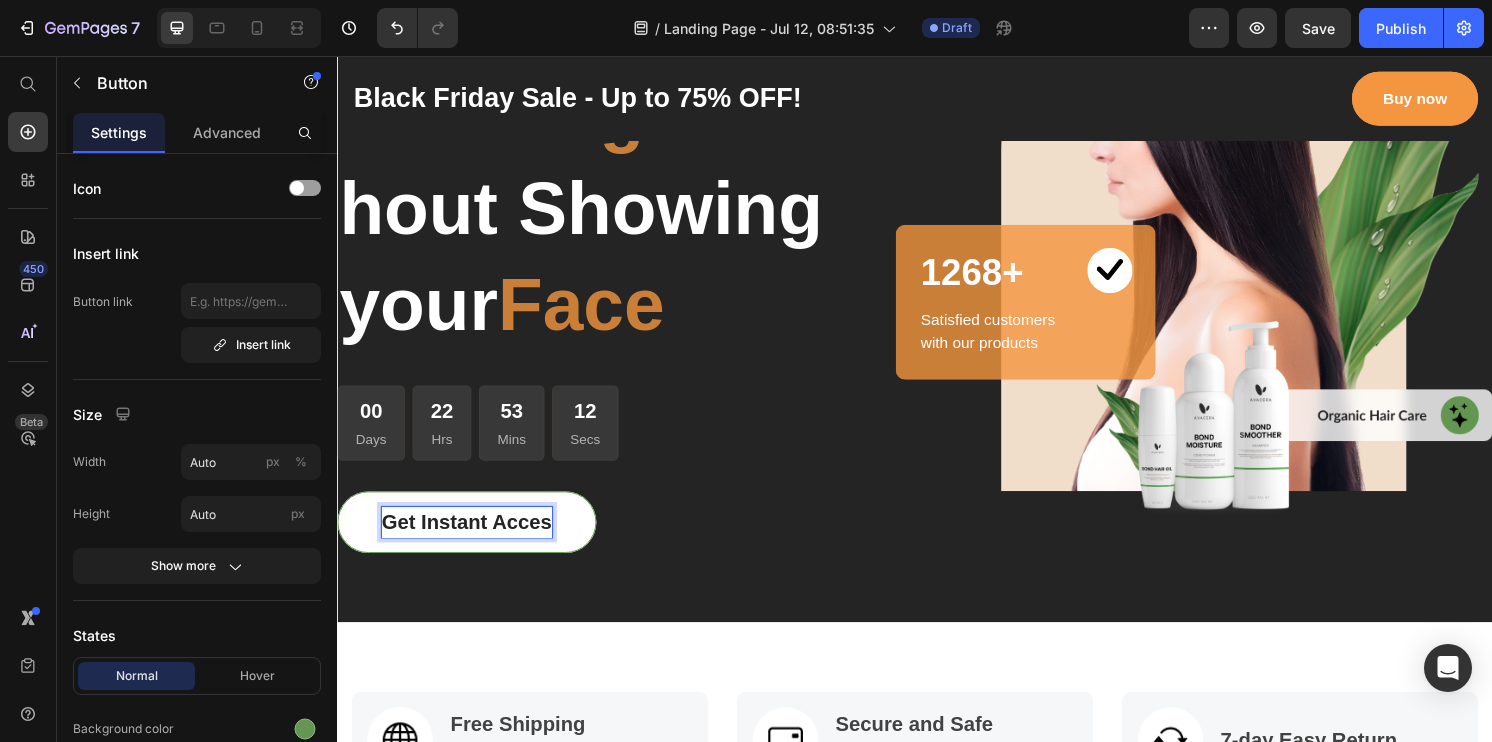 click on "Get Instant Acces" at bounding box center [471, 540] 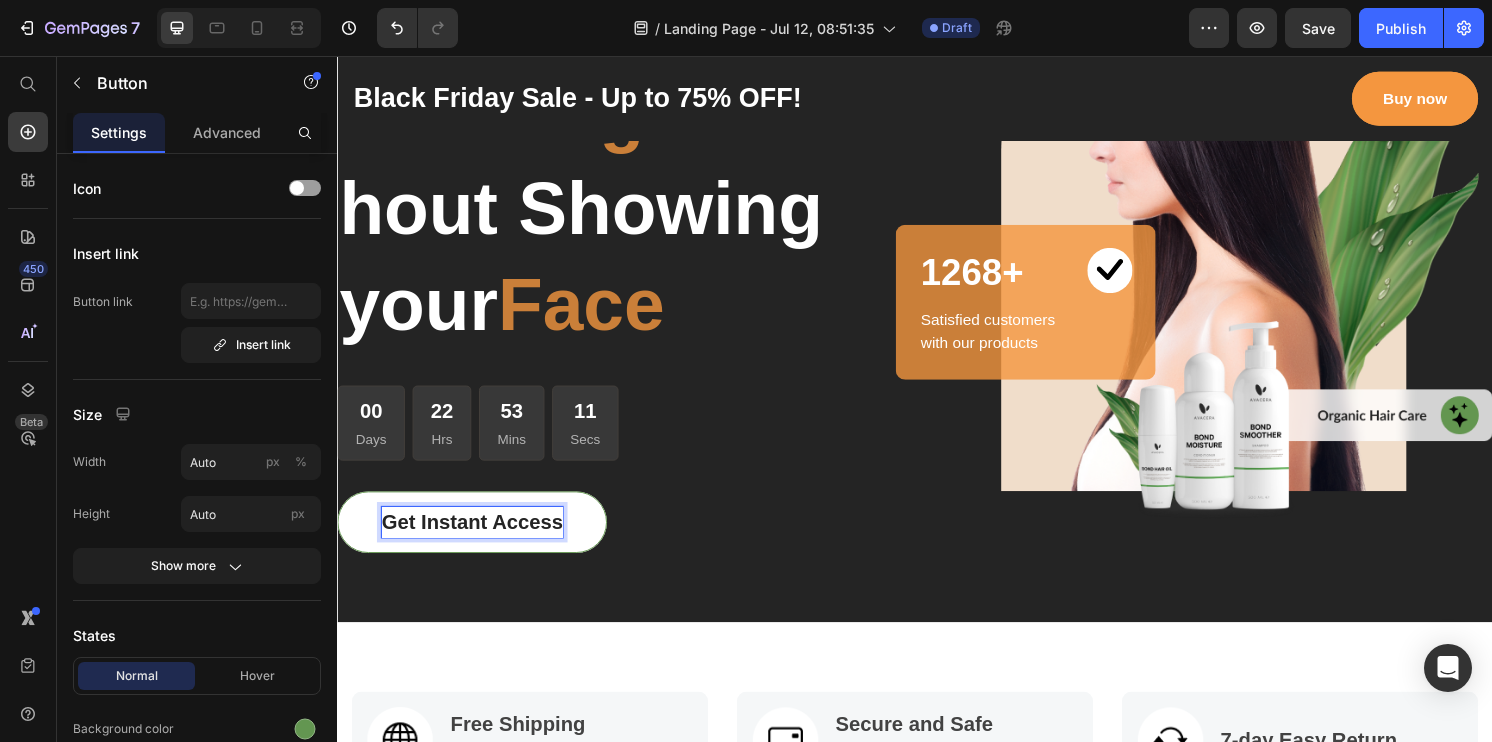 click on "Get Instant Access" at bounding box center (477, 540) 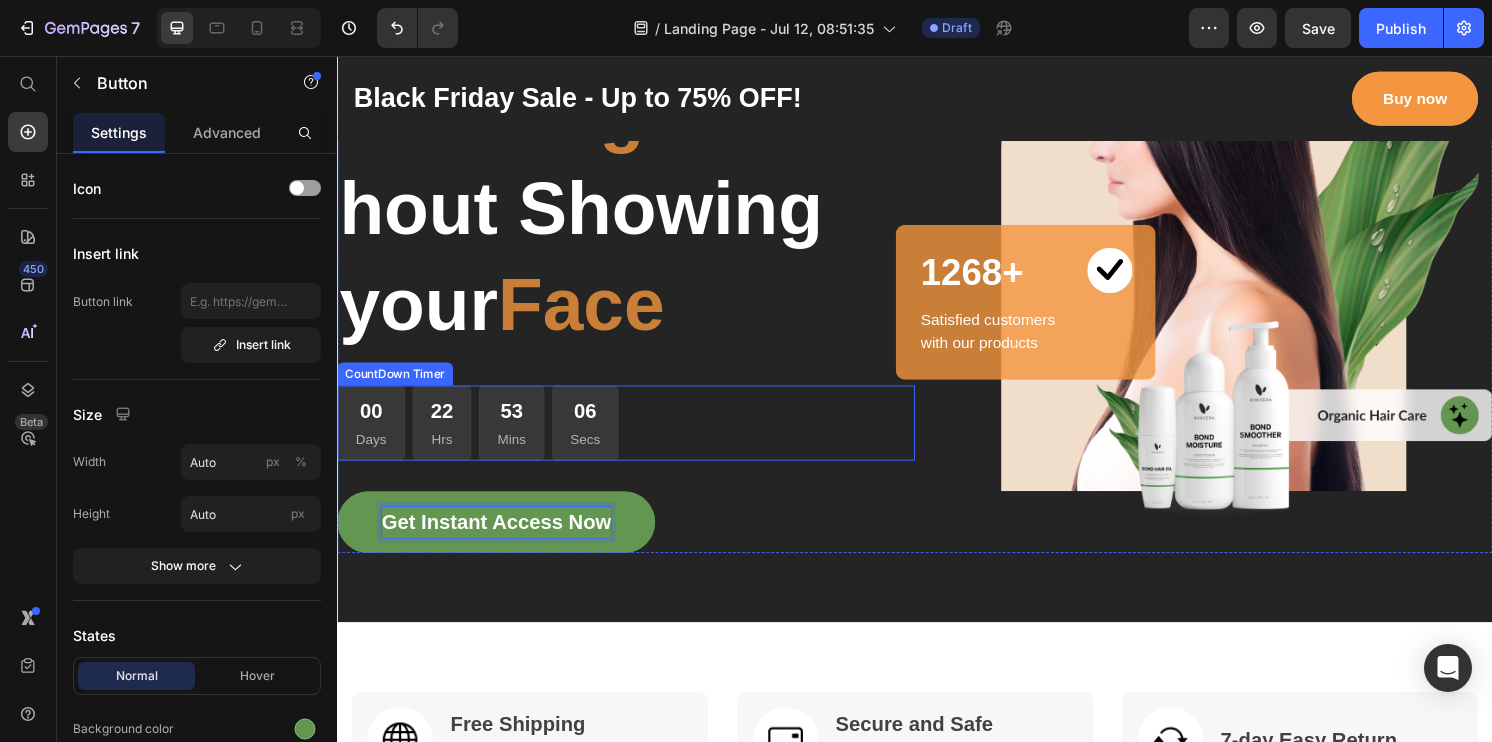 click on "00 Days 22 Hrs 53 Mins 06 Secs" at bounding box center (637, 437) 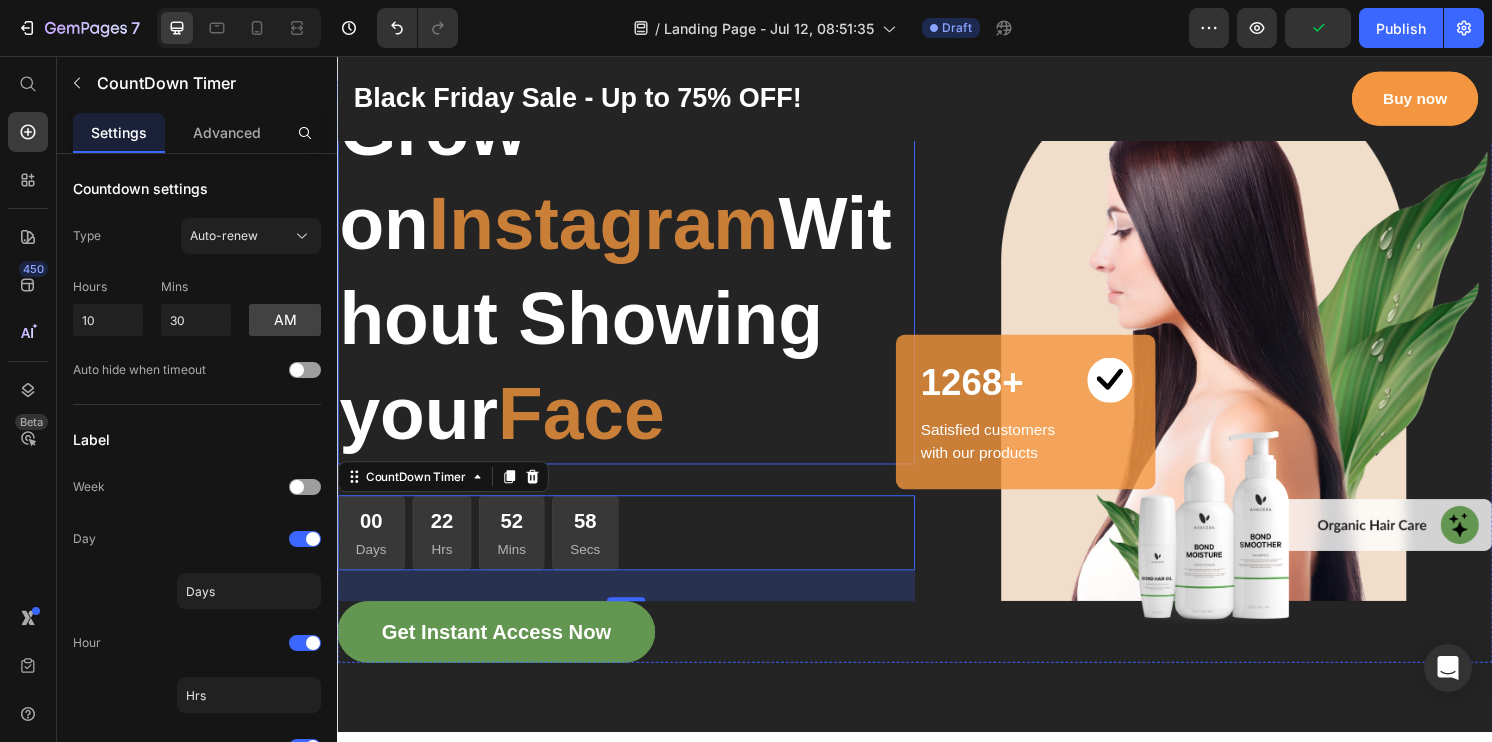 scroll, scrollTop: 134, scrollLeft: 0, axis: vertical 